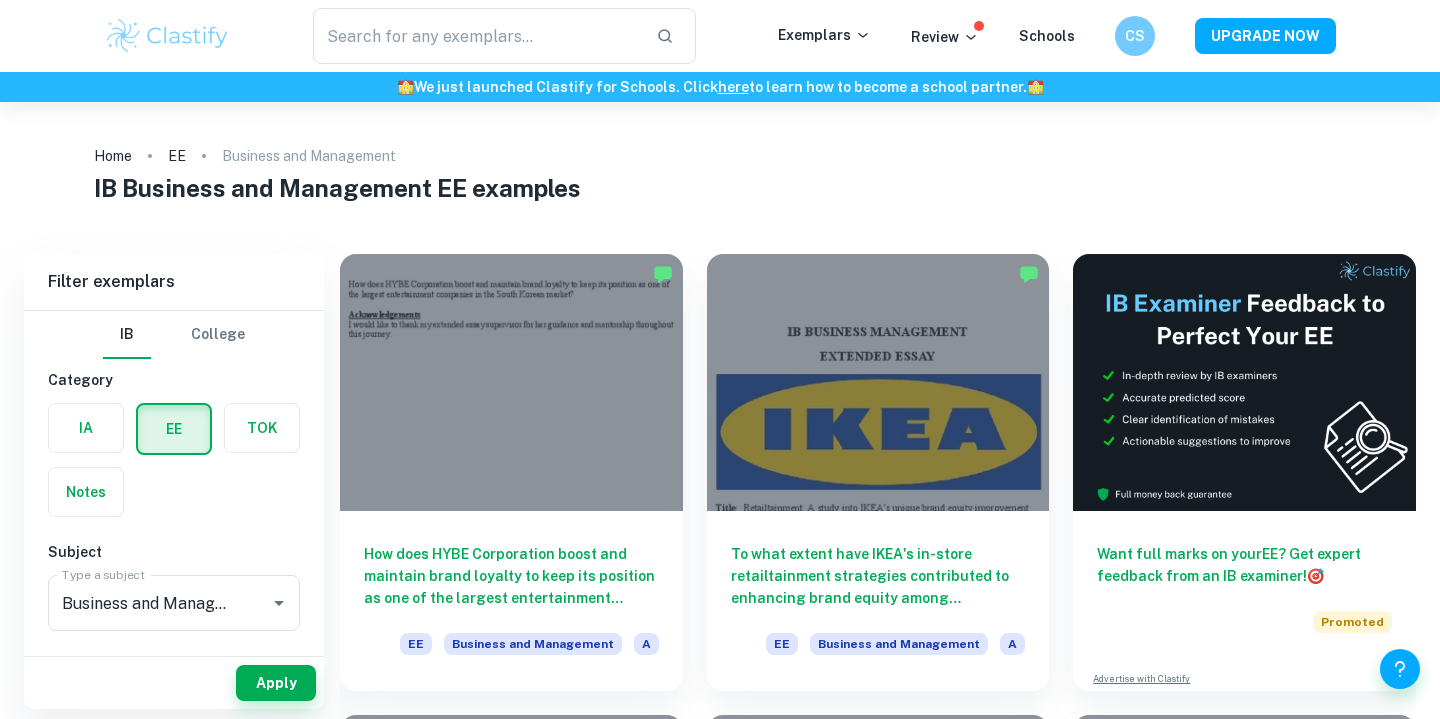 scroll, scrollTop: 0, scrollLeft: 0, axis: both 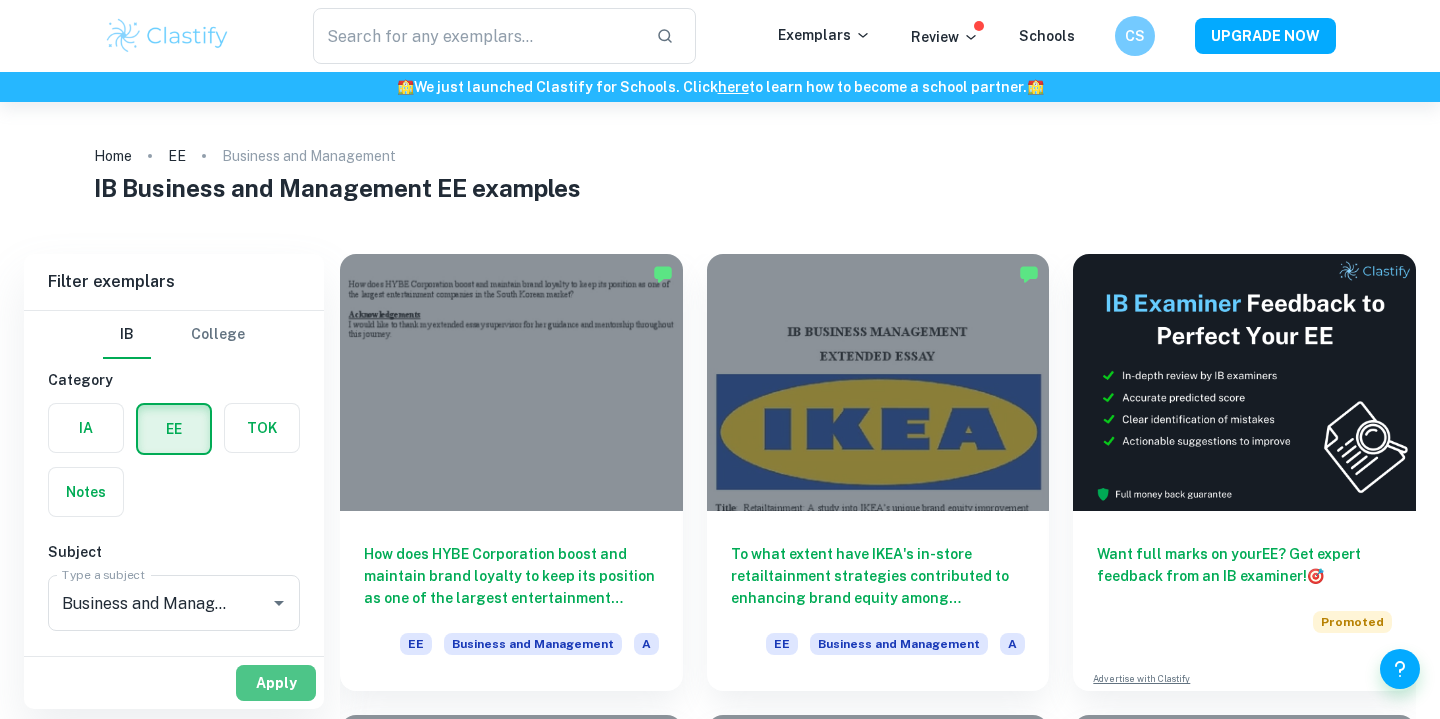 click on "Apply" at bounding box center (276, 683) 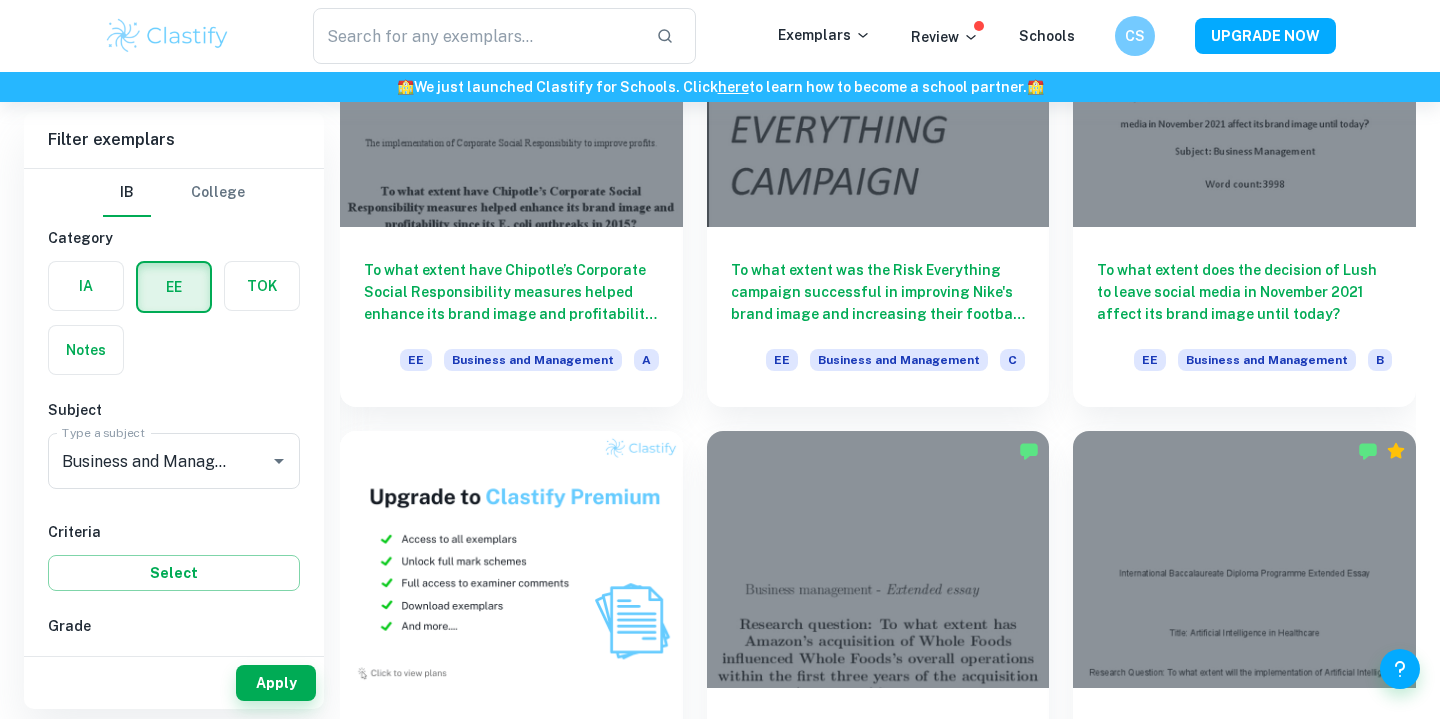 scroll, scrollTop: 0, scrollLeft: 0, axis: both 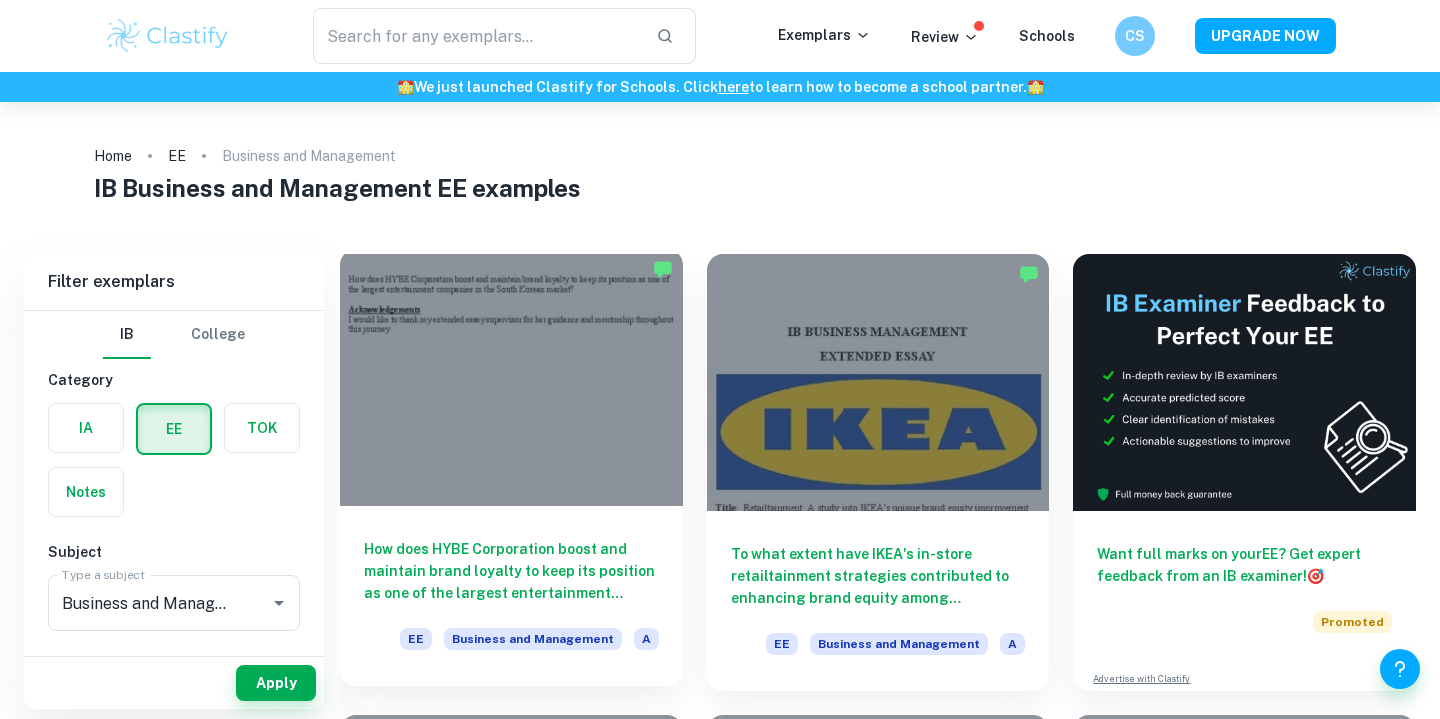 click at bounding box center [511, 377] 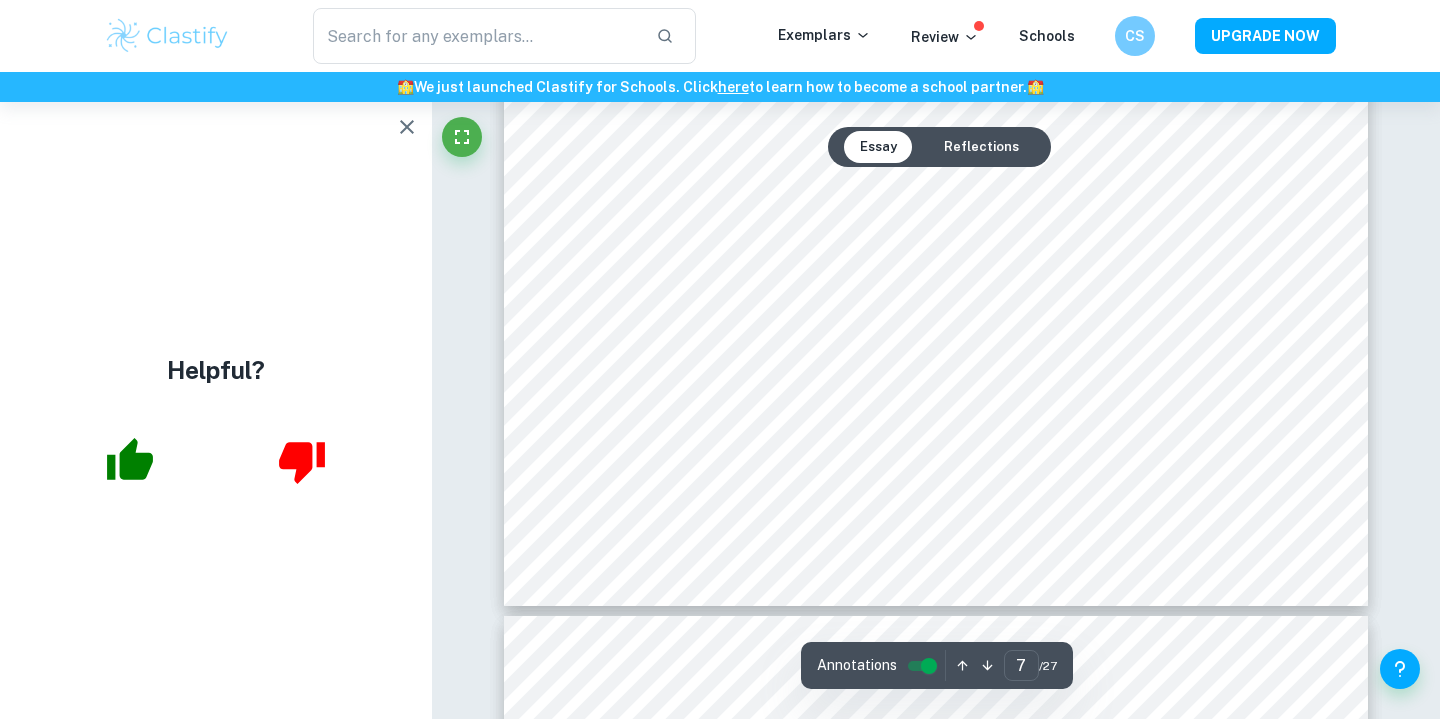 scroll, scrollTop: 8452, scrollLeft: 0, axis: vertical 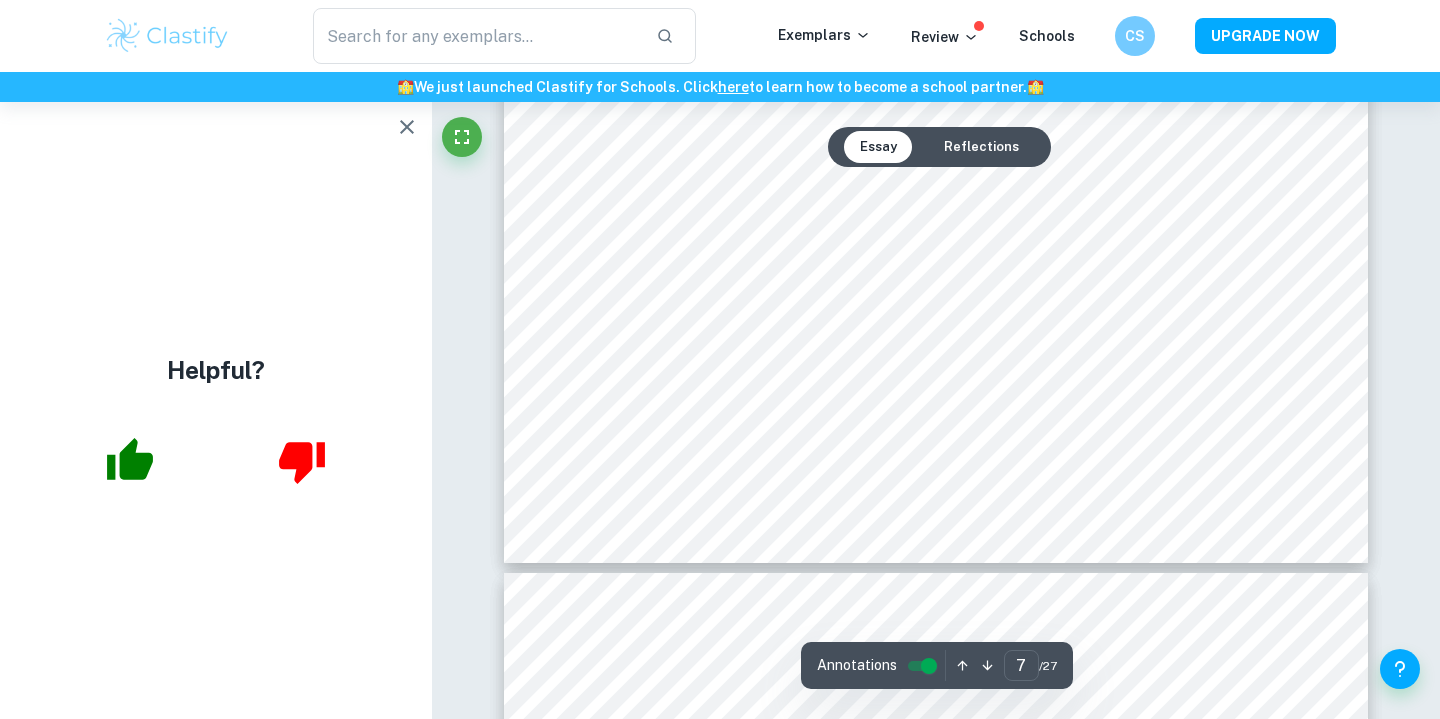 click on "Reflections" at bounding box center (981, 147) 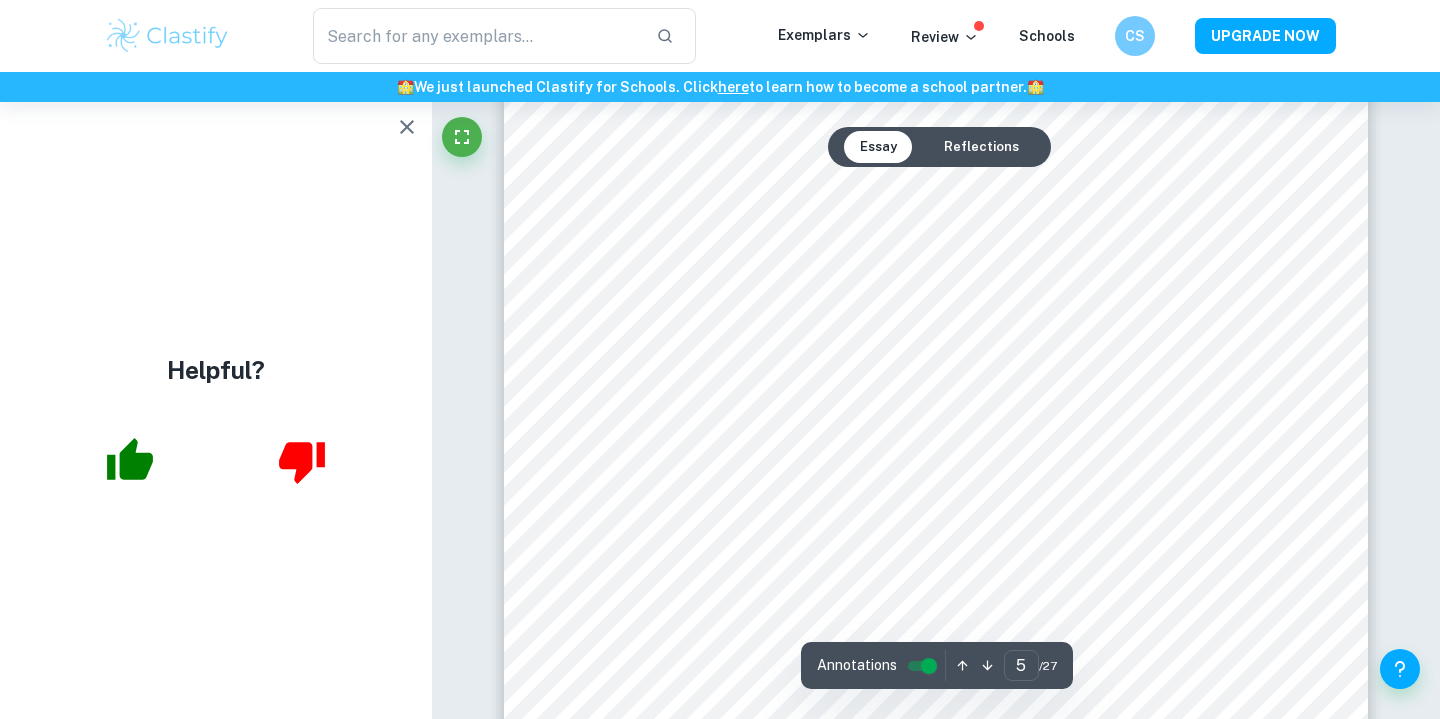 scroll, scrollTop: 4670, scrollLeft: 0, axis: vertical 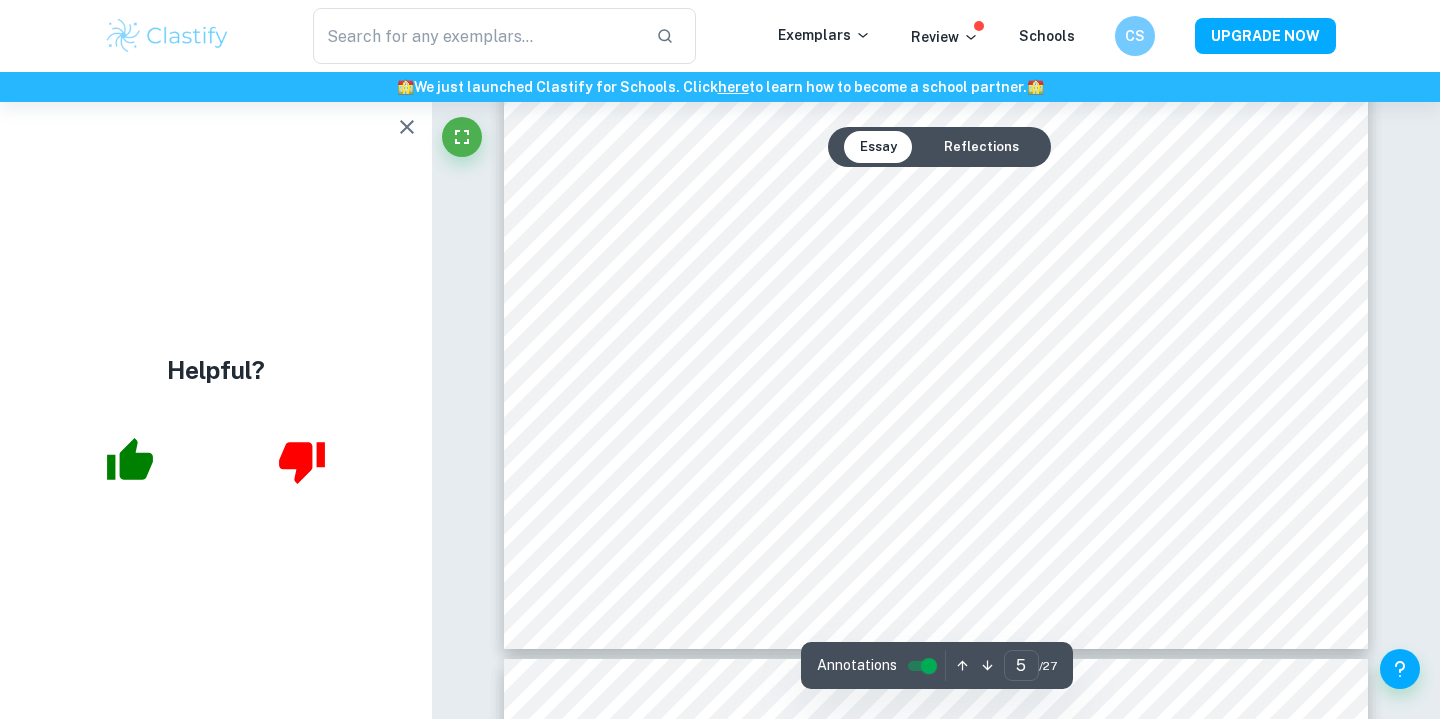 type on "4" 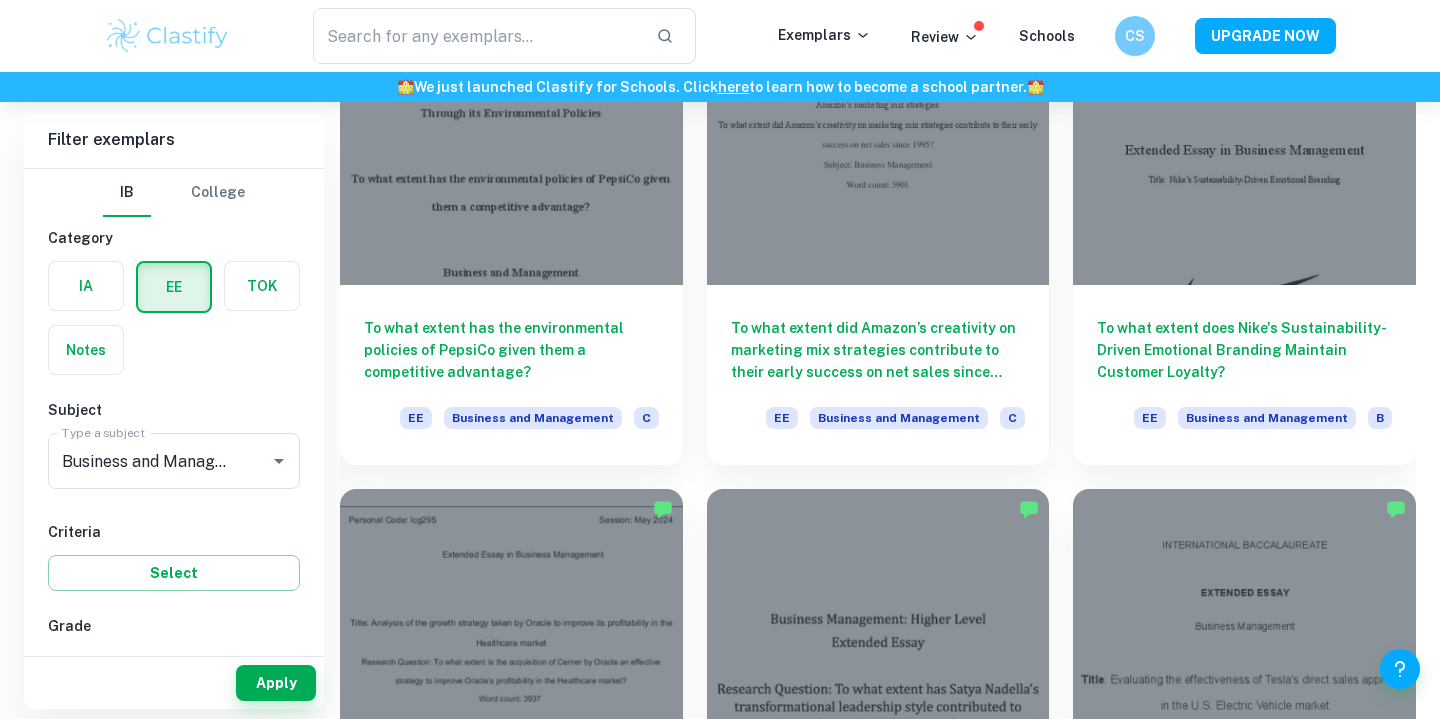 scroll, scrollTop: 1557, scrollLeft: 0, axis: vertical 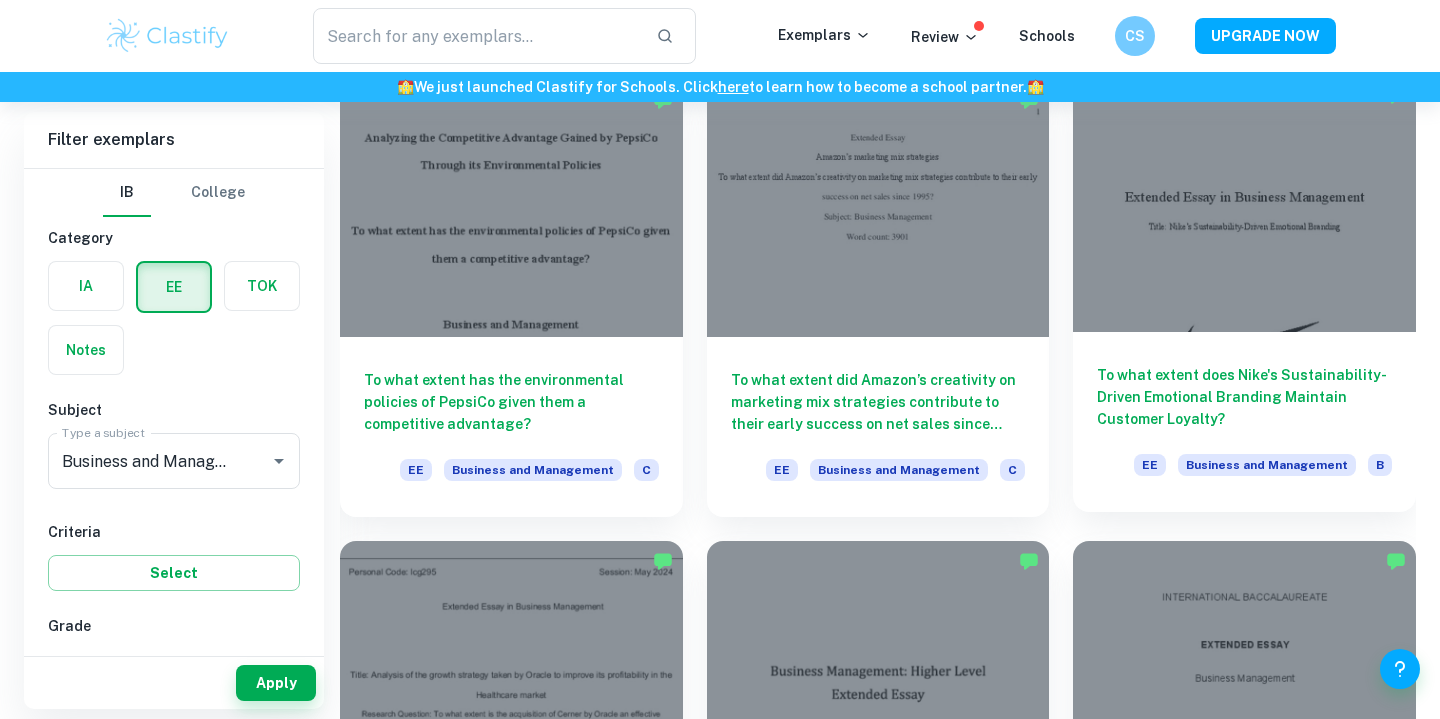 click on "To what extent does Nike's Sustainability-Driven Emotional Branding Maintain Customer Loyalty?" at bounding box center [1244, 397] 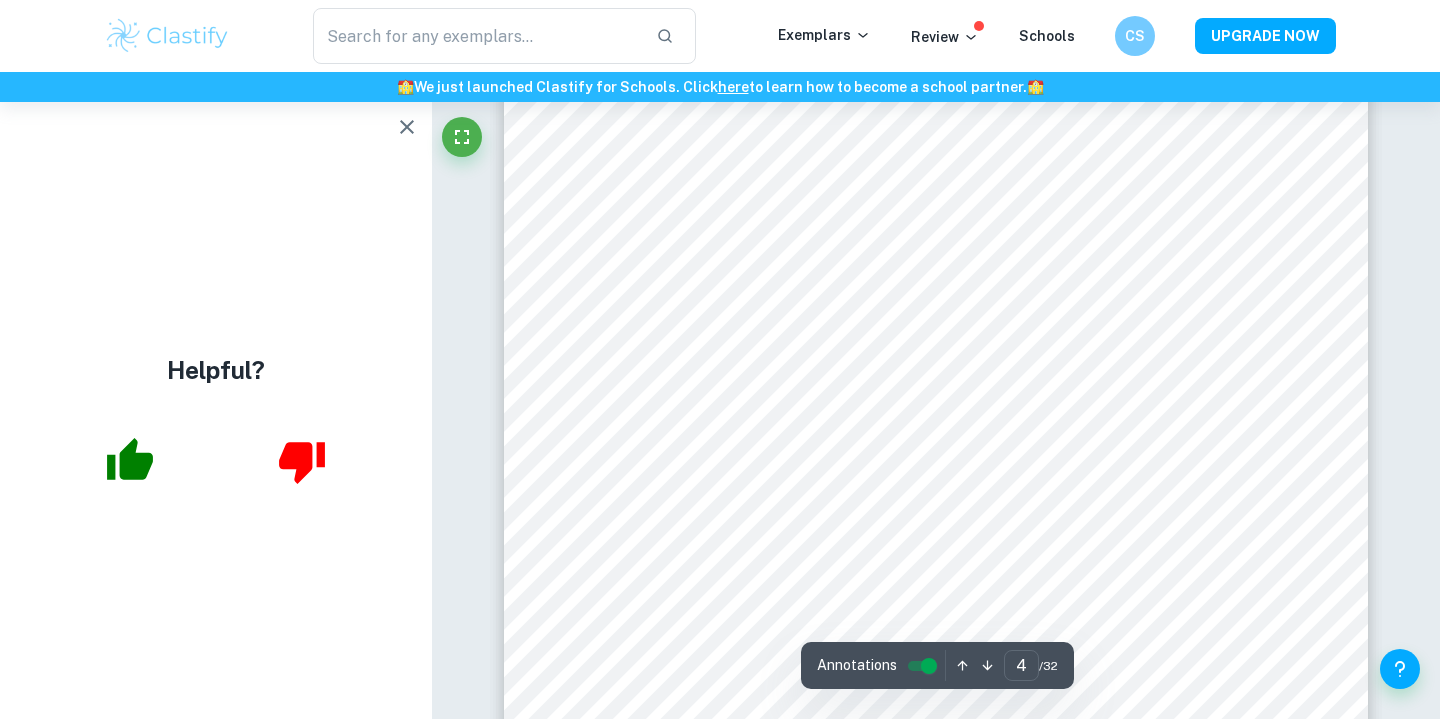 scroll, scrollTop: 4575, scrollLeft: 0, axis: vertical 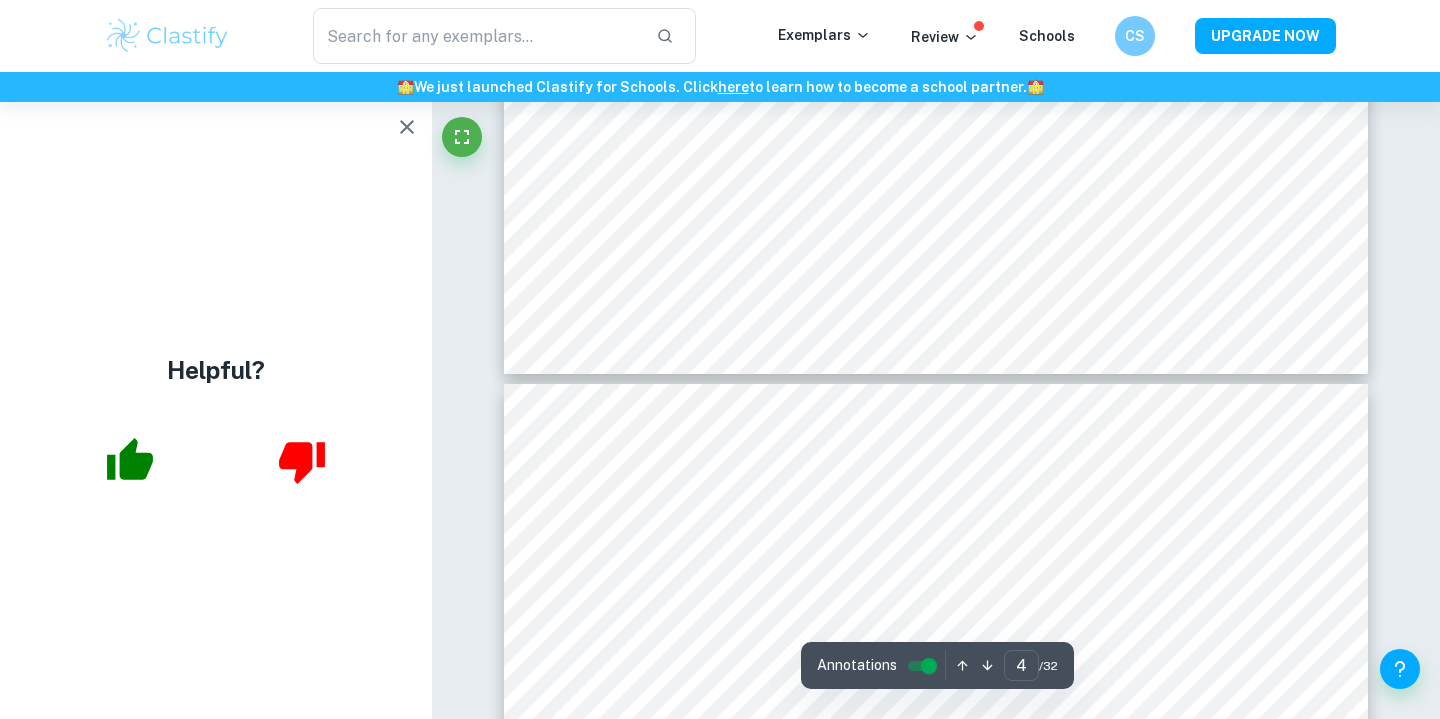 type on "3" 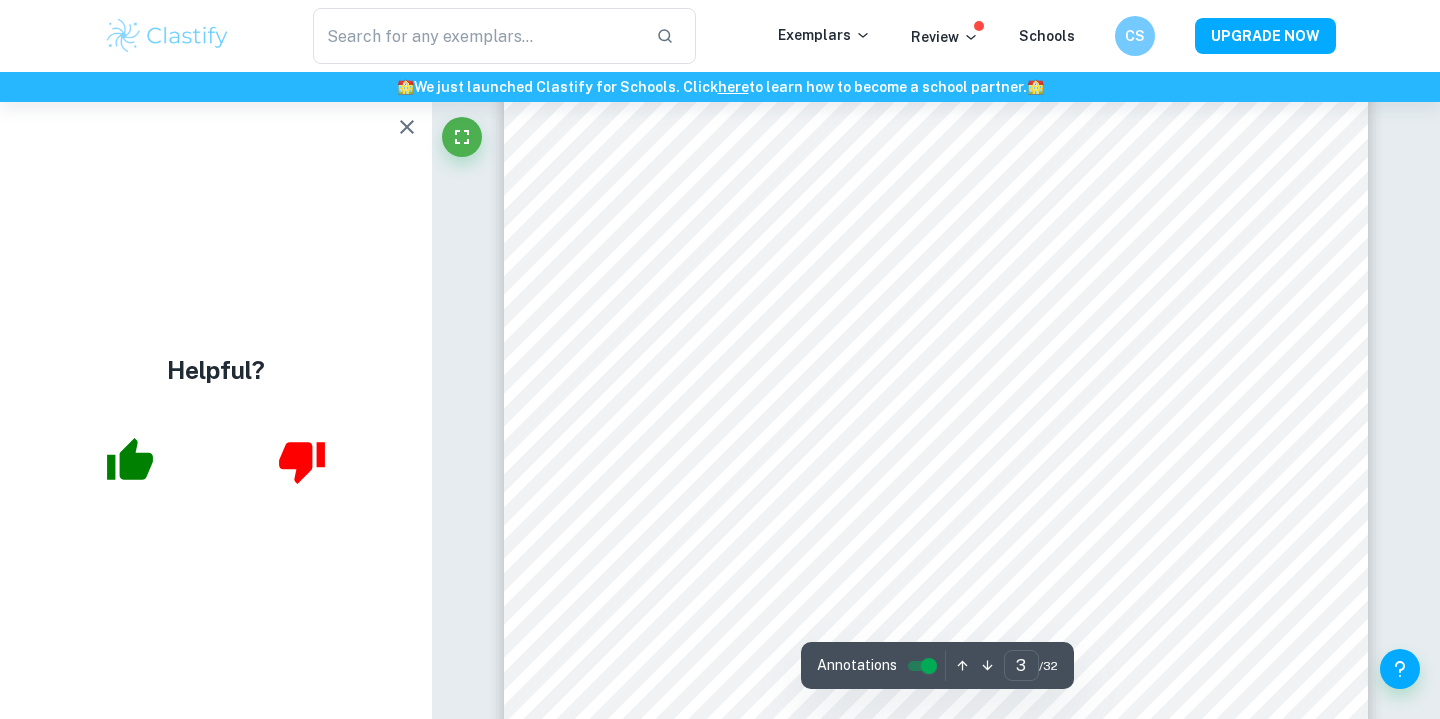 scroll, scrollTop: 2806, scrollLeft: 0, axis: vertical 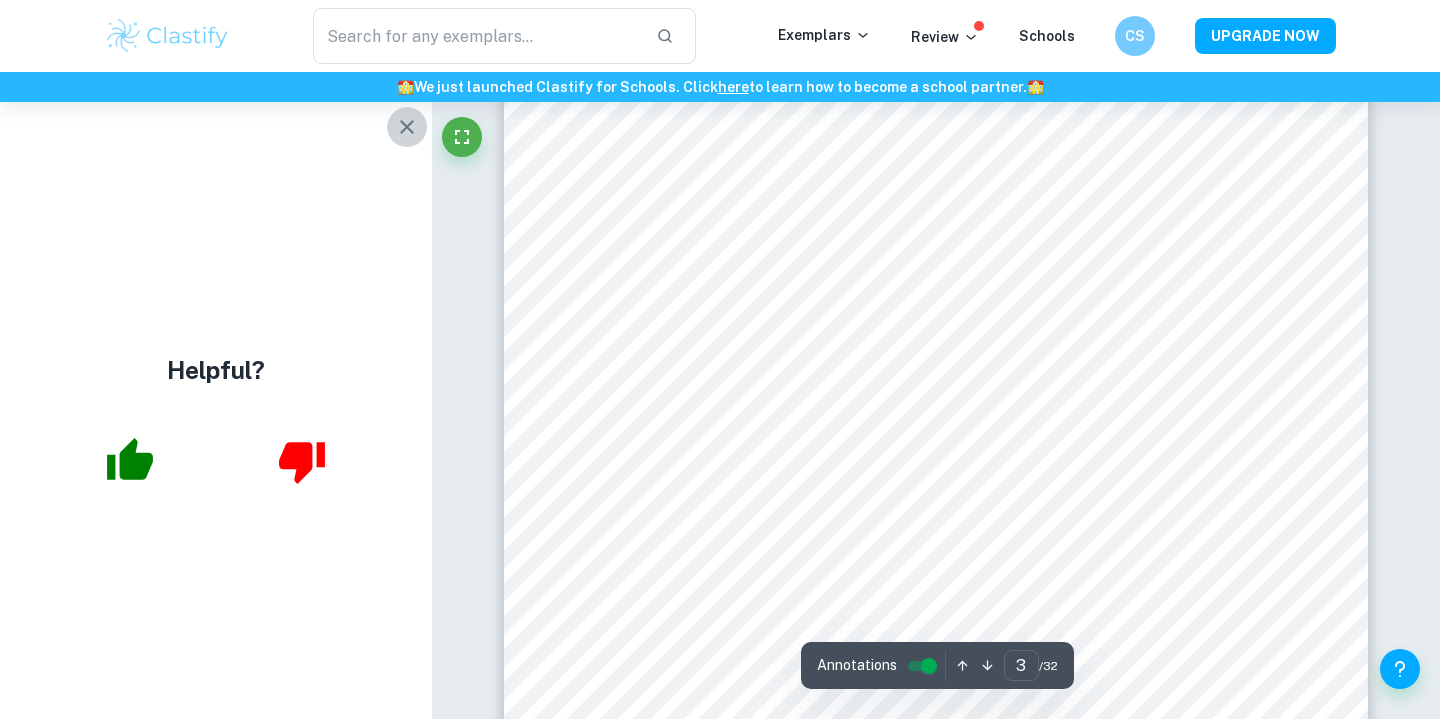 click 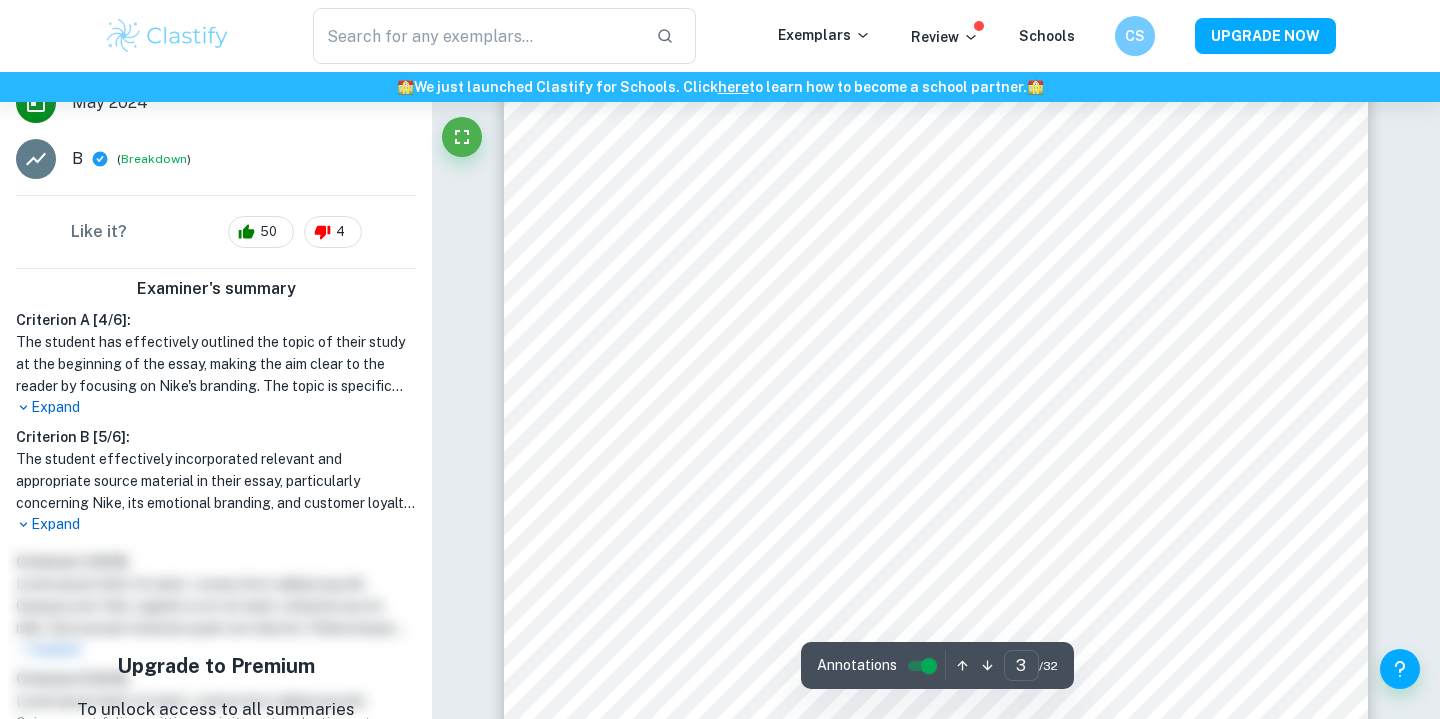 scroll, scrollTop: 0, scrollLeft: 0, axis: both 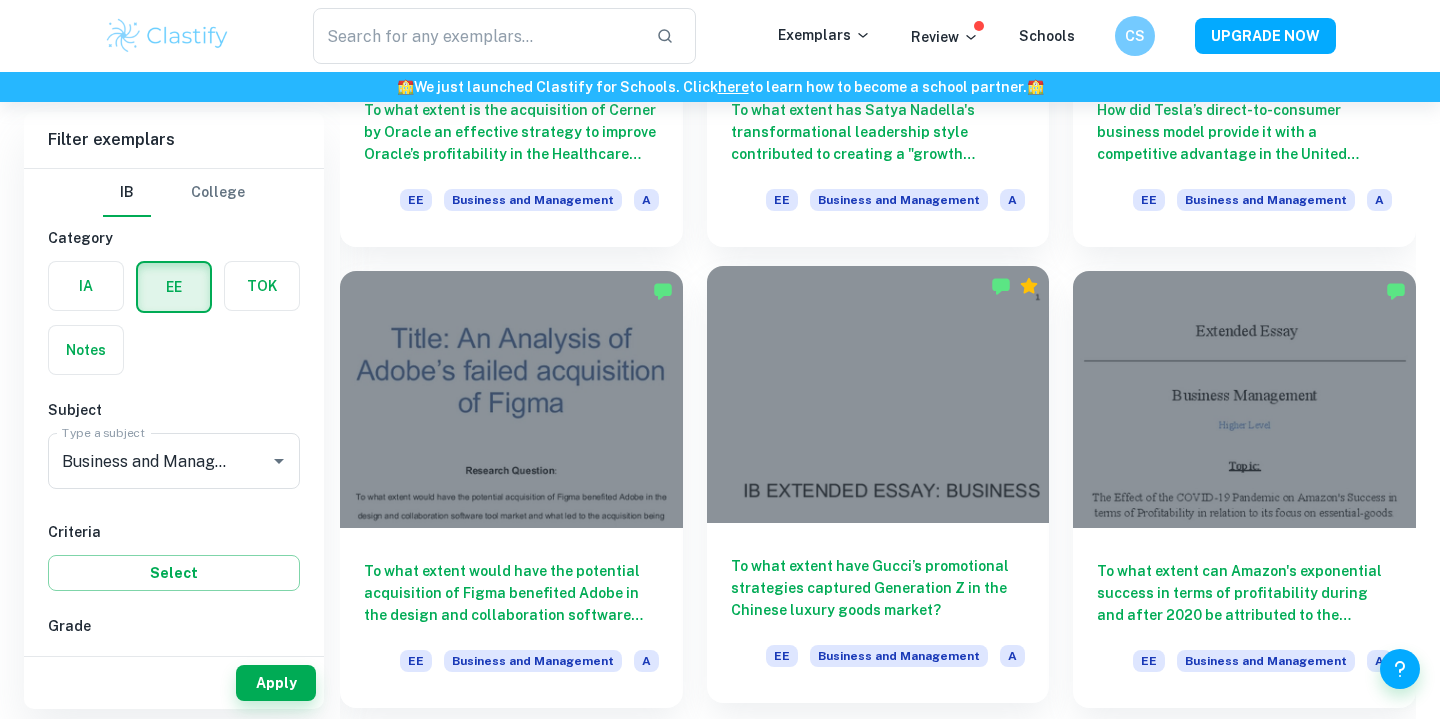 click at bounding box center (878, 394) 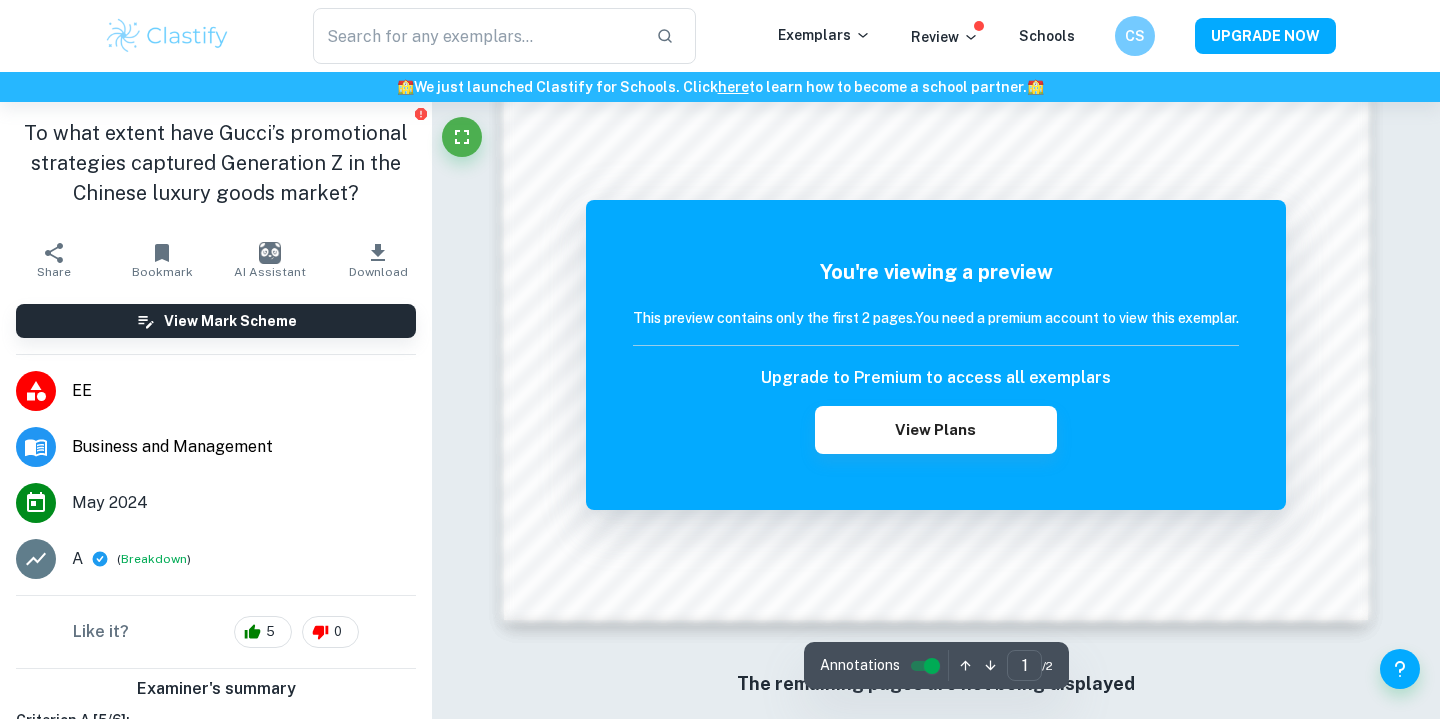 scroll, scrollTop: 1995, scrollLeft: 0, axis: vertical 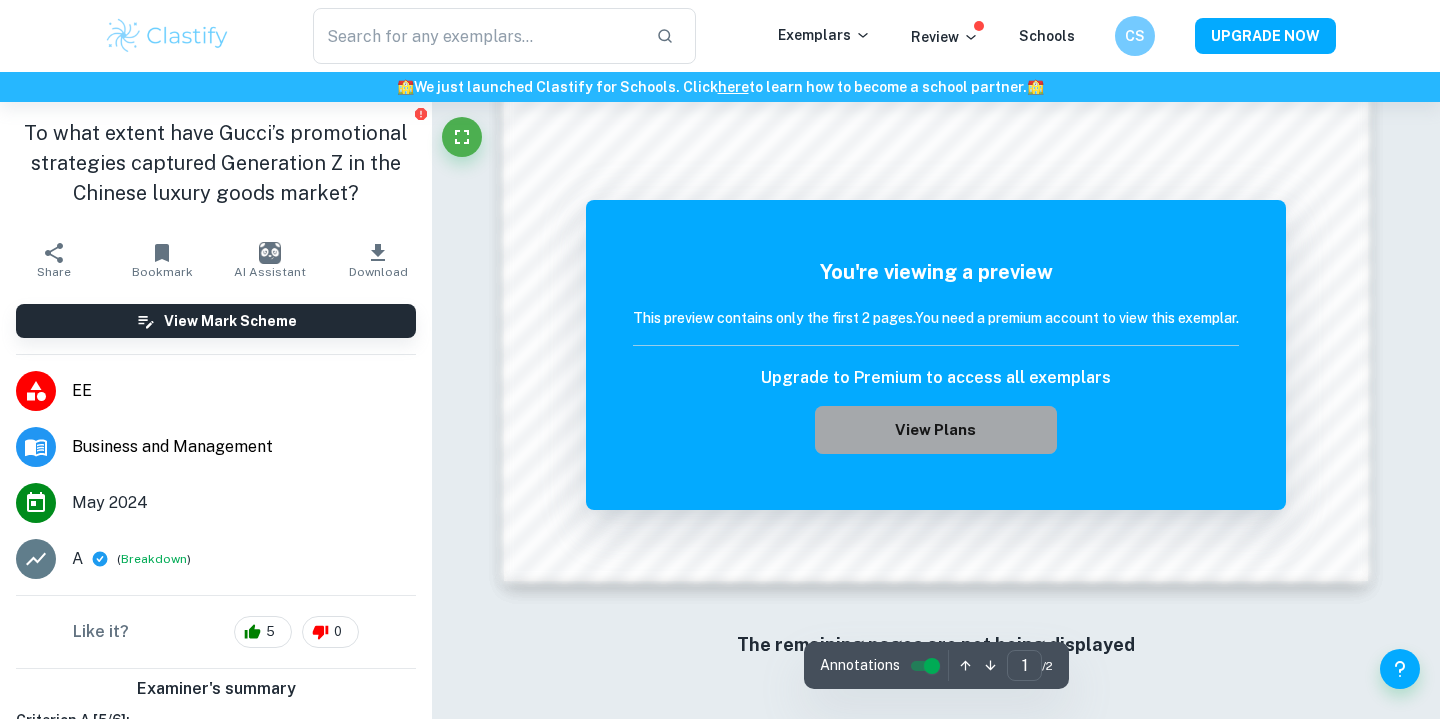click on "View Plans" at bounding box center (936, 430) 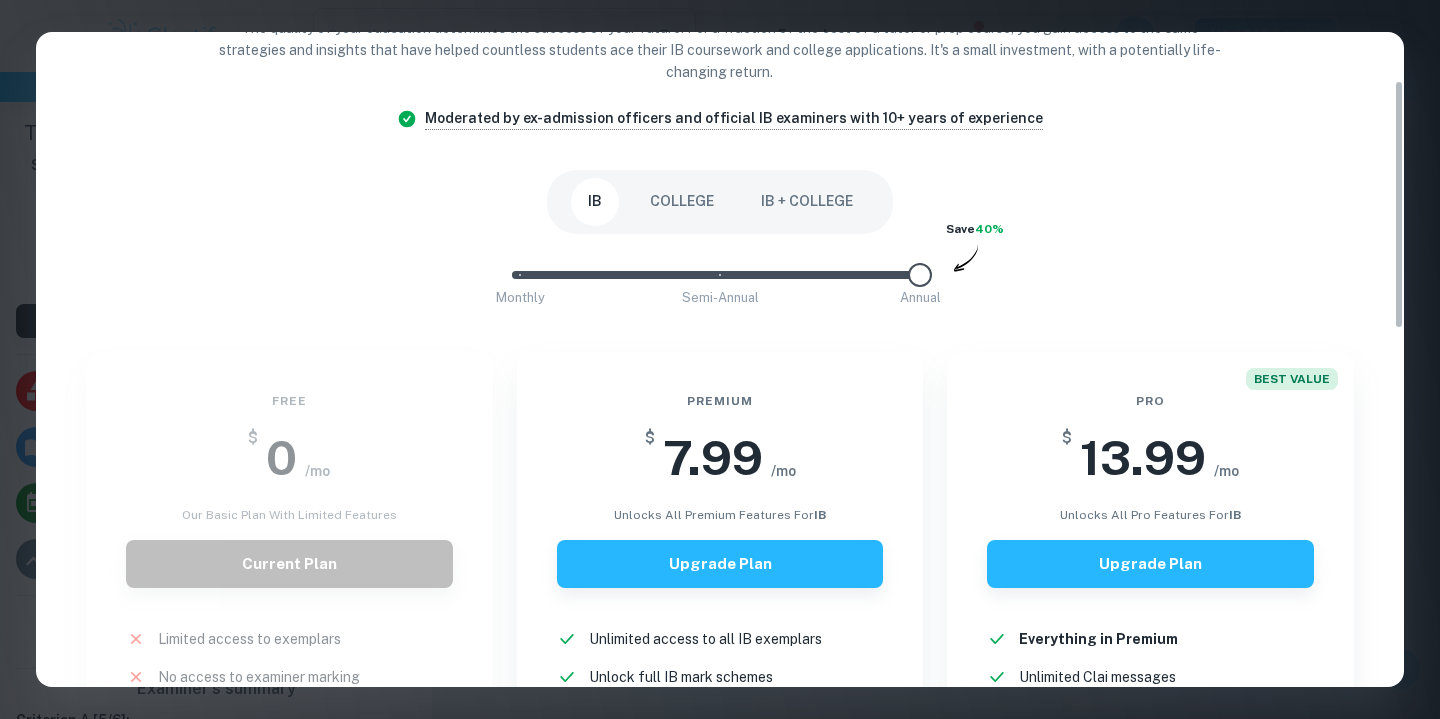 scroll, scrollTop: 128, scrollLeft: 0, axis: vertical 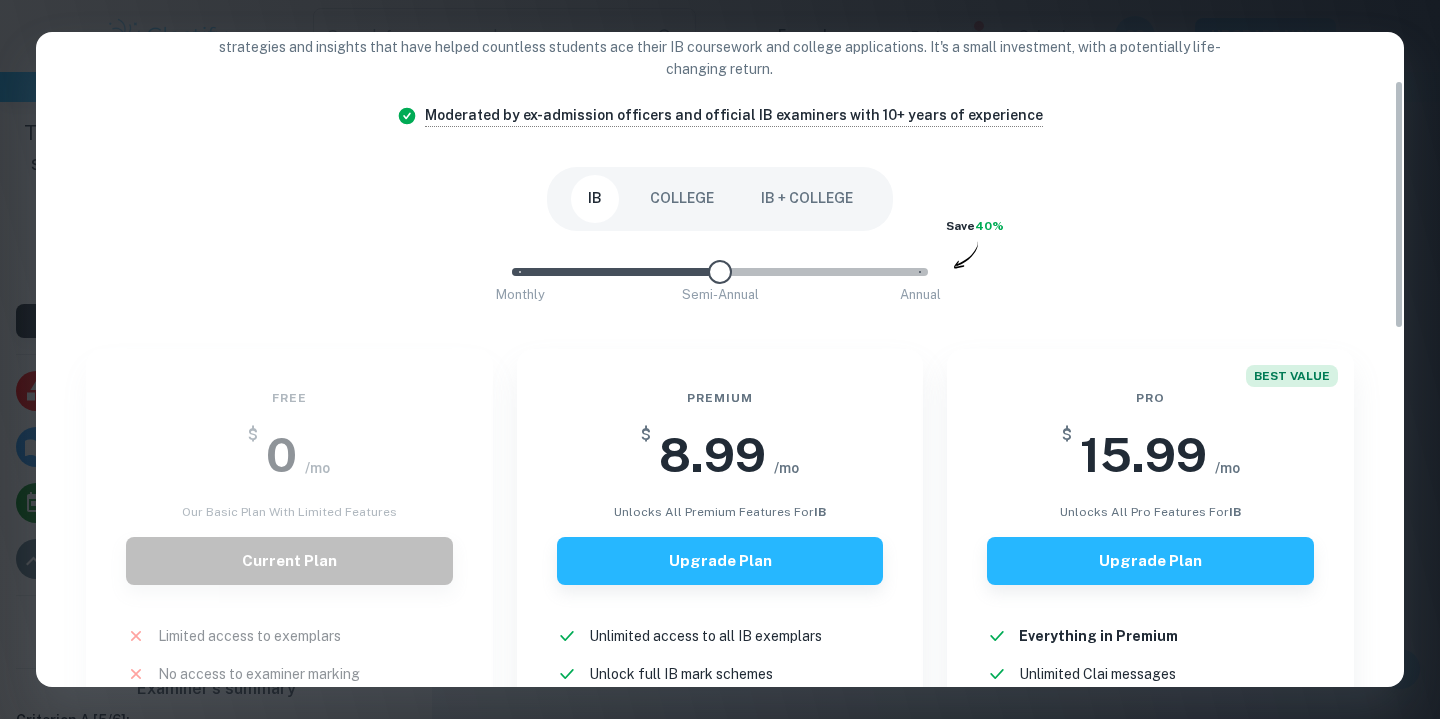 click on "Monthly Semi-Annual Annual" at bounding box center (720, 272) 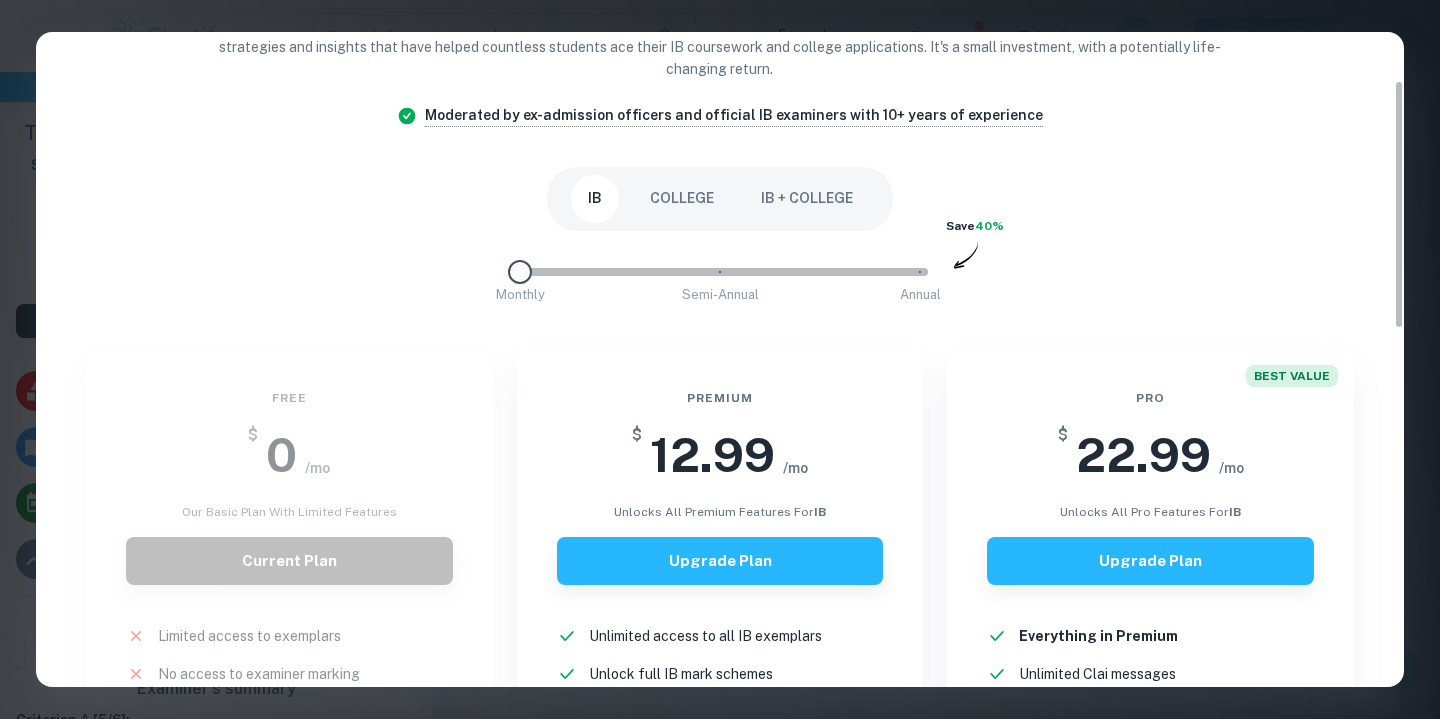 drag, startPoint x: 718, startPoint y: 270, endPoint x: 529, endPoint y: 272, distance: 189.01057 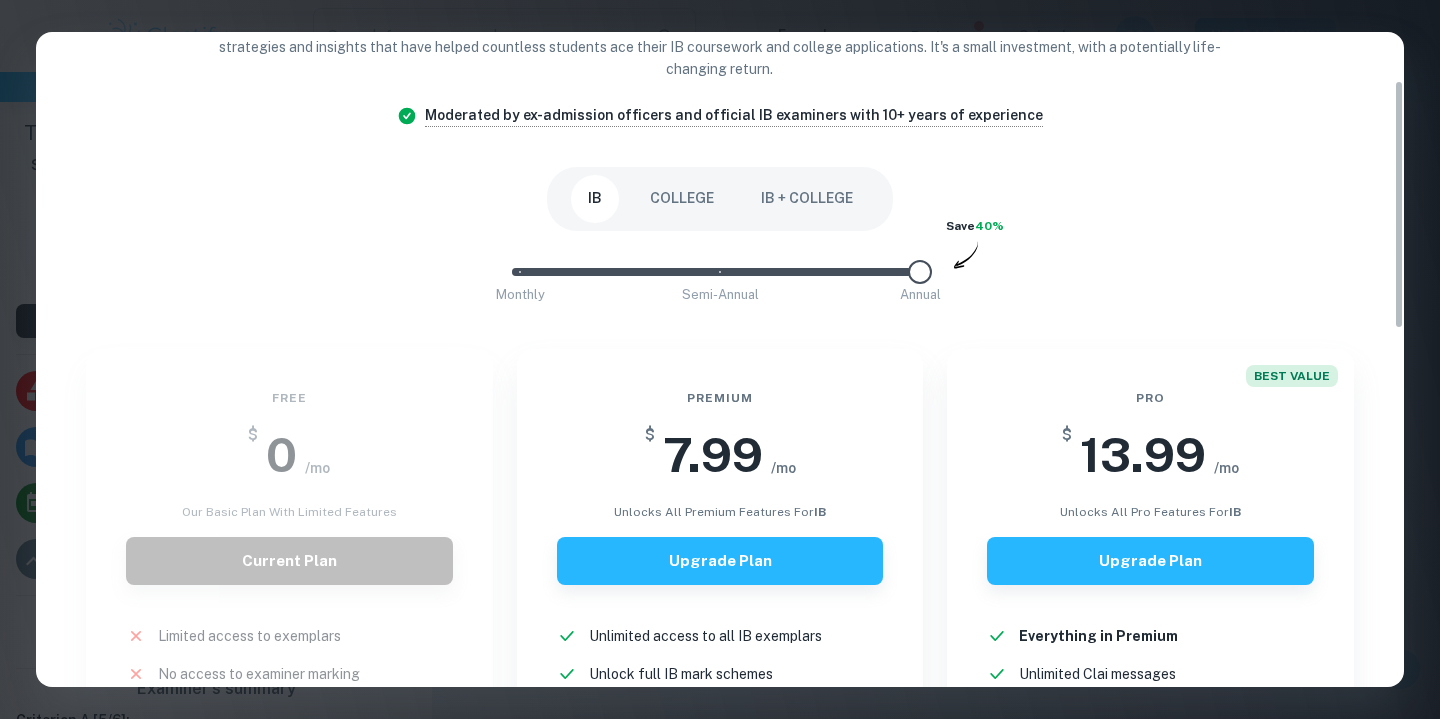 click at bounding box center (712, 272) 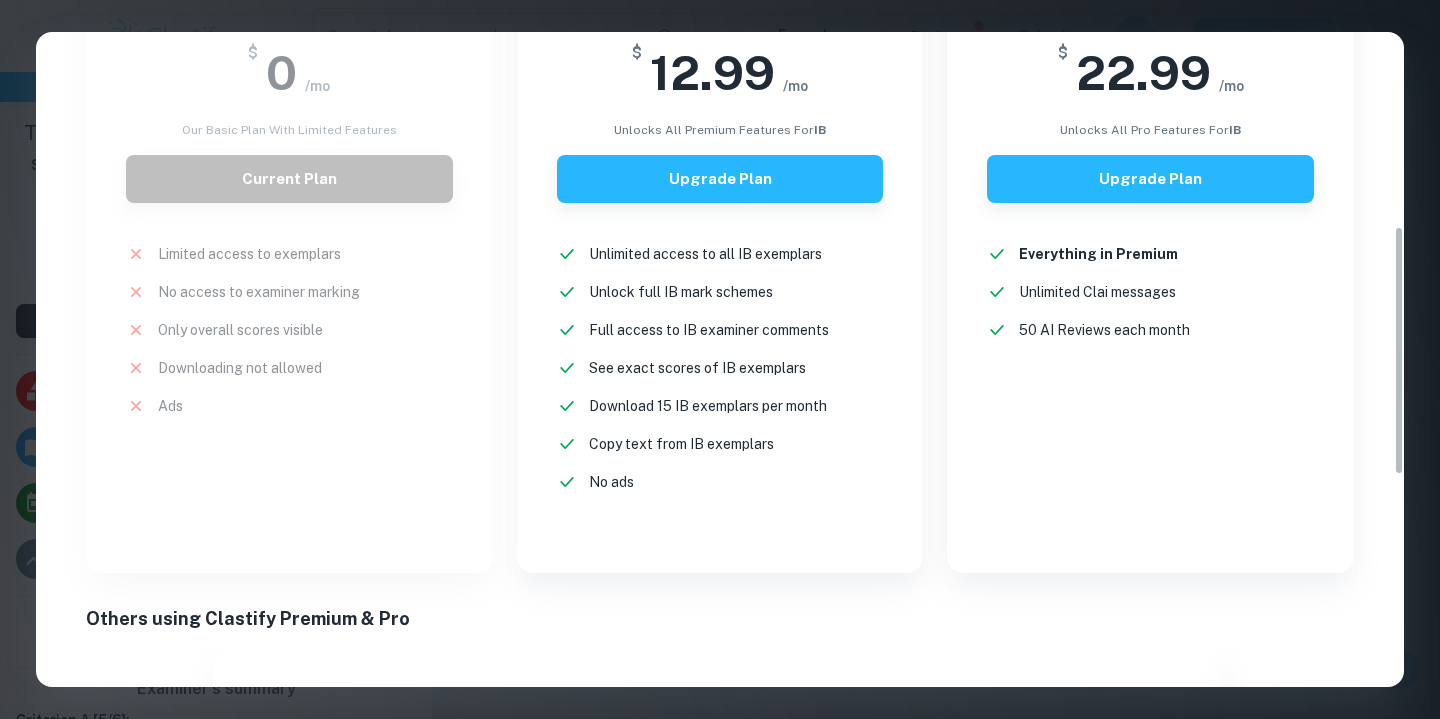 scroll, scrollTop: 197, scrollLeft: 0, axis: vertical 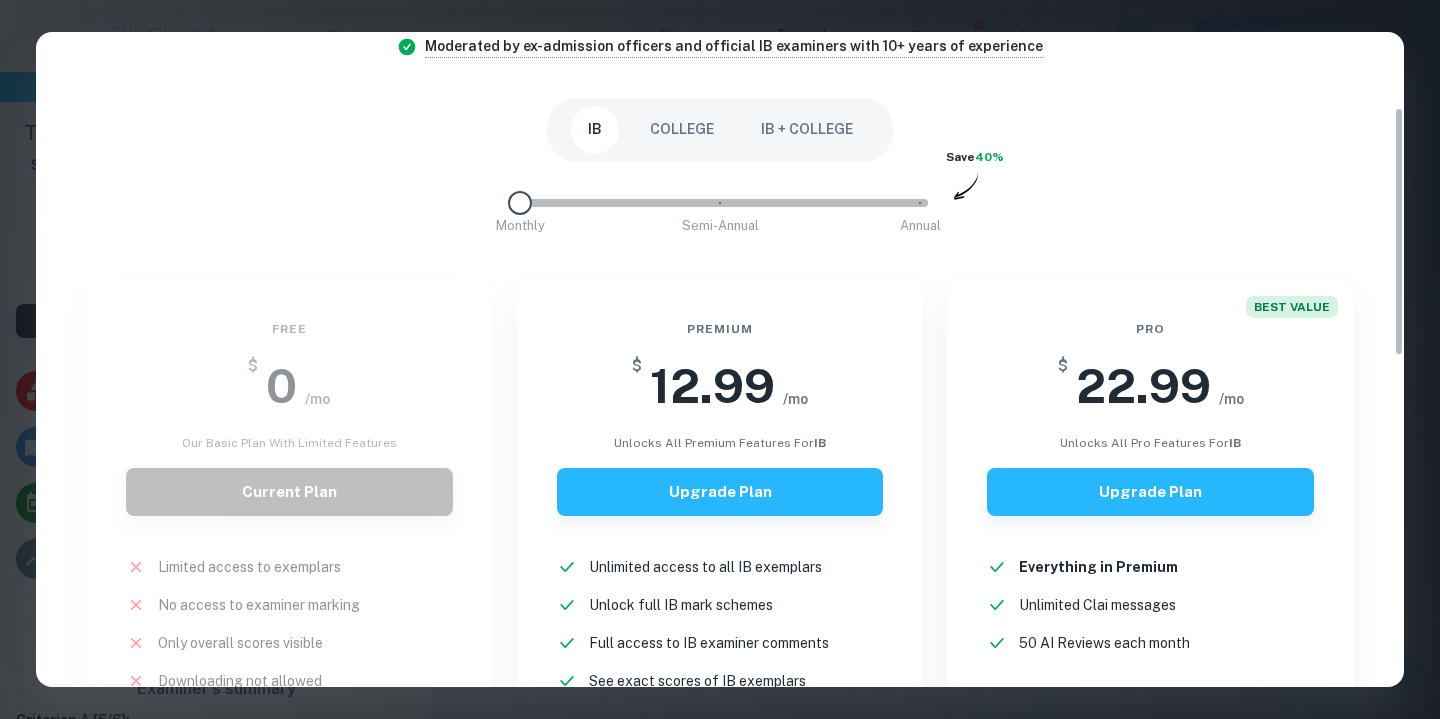 type on "1" 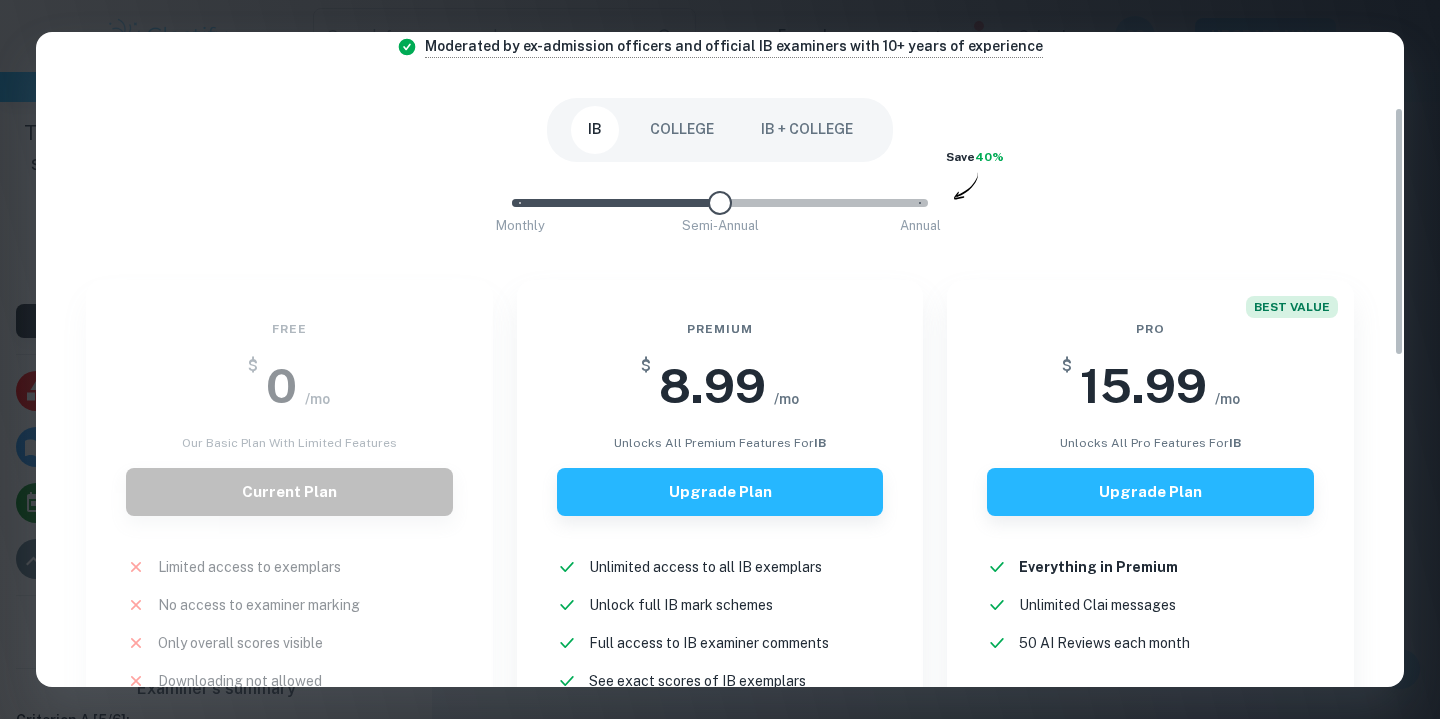 click on "Monthly Semi-Annual Annual" at bounding box center (720, 203) 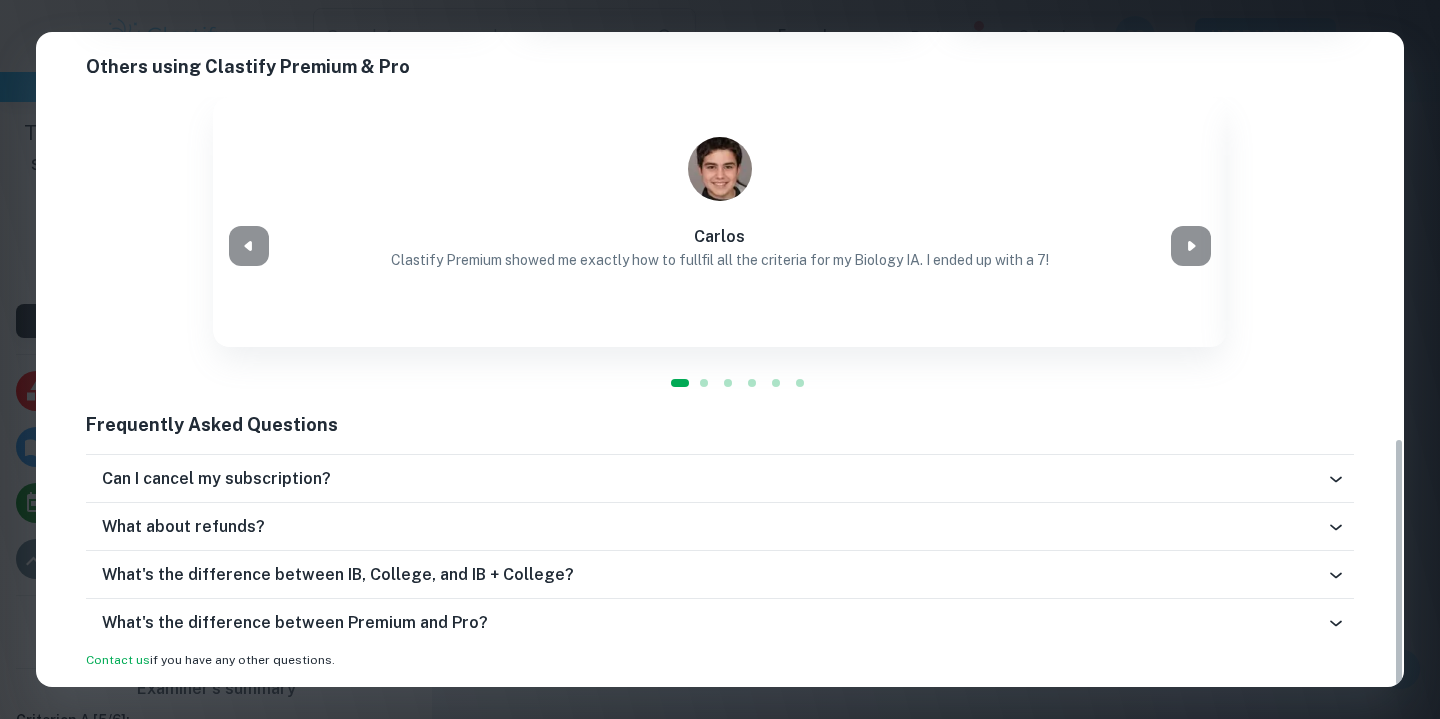 scroll, scrollTop: 1051, scrollLeft: 0, axis: vertical 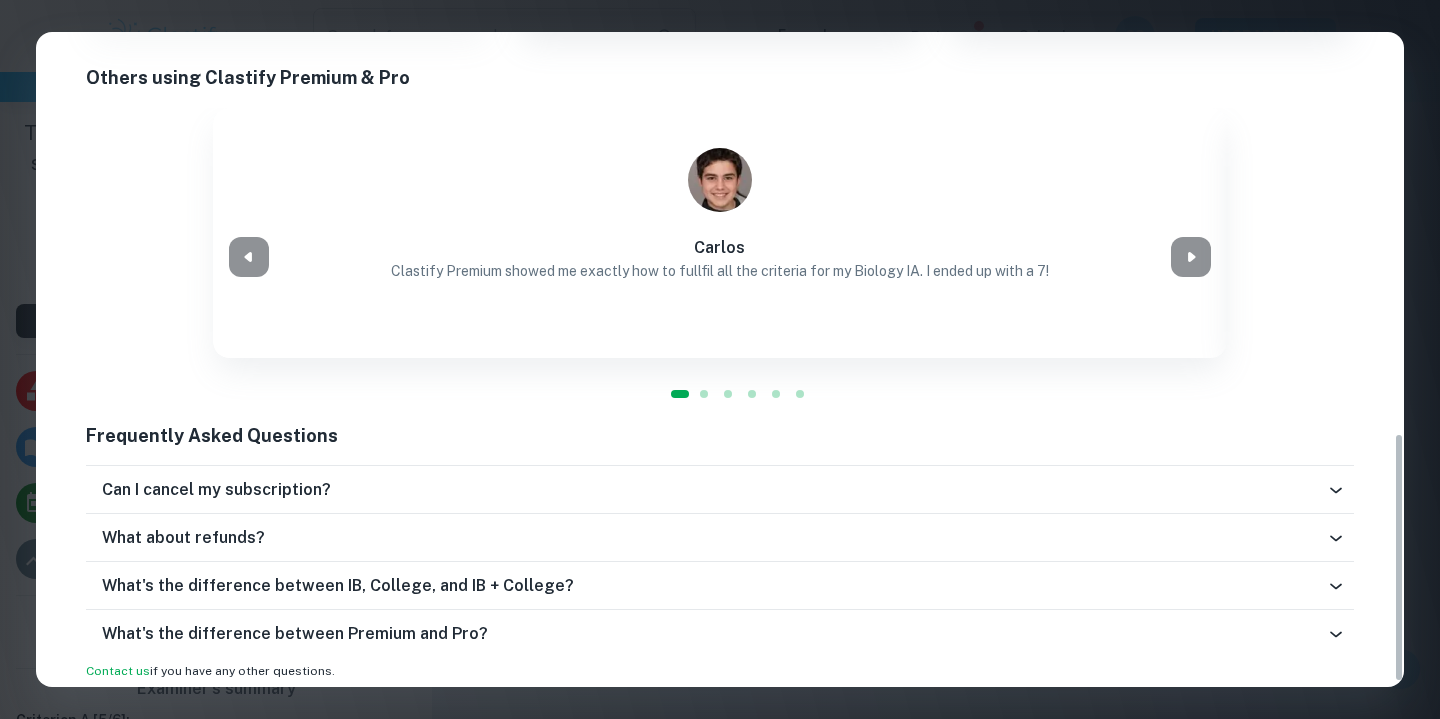 click 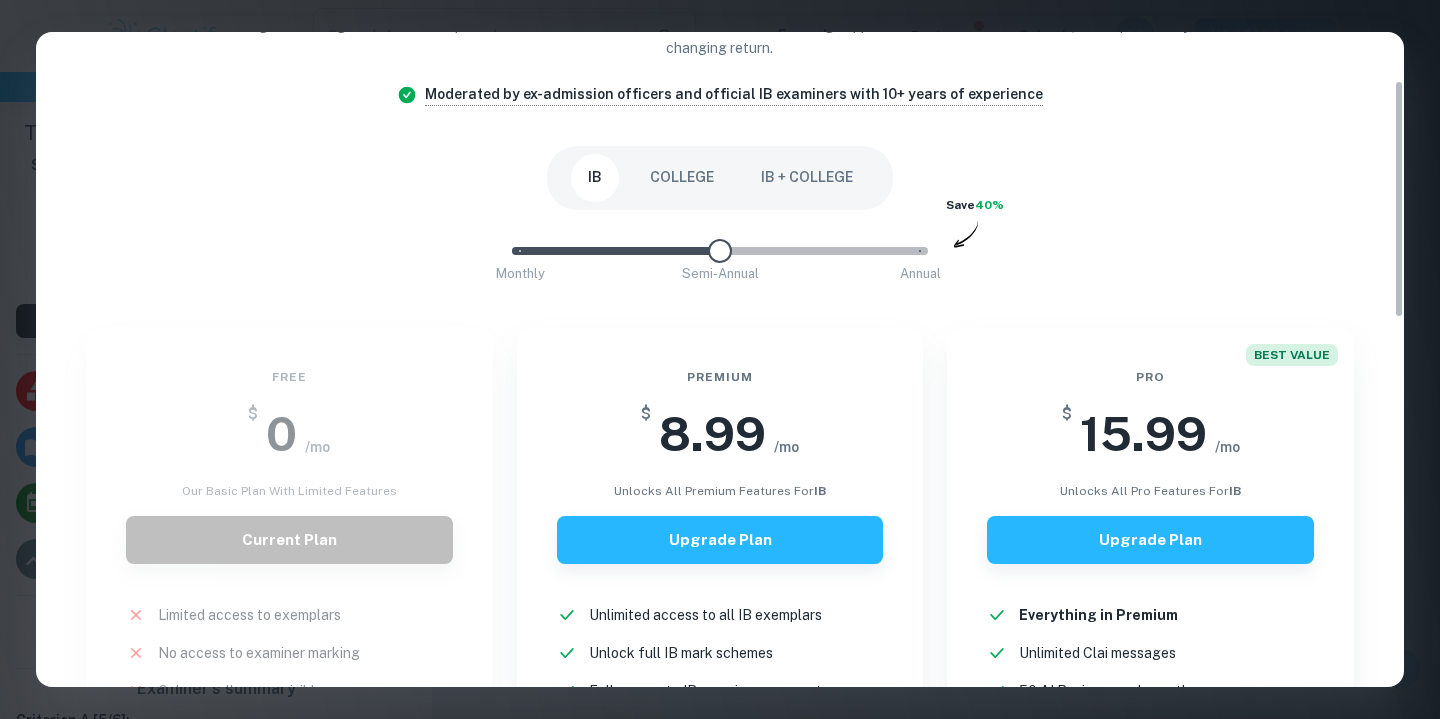 scroll, scrollTop: 129, scrollLeft: 0, axis: vertical 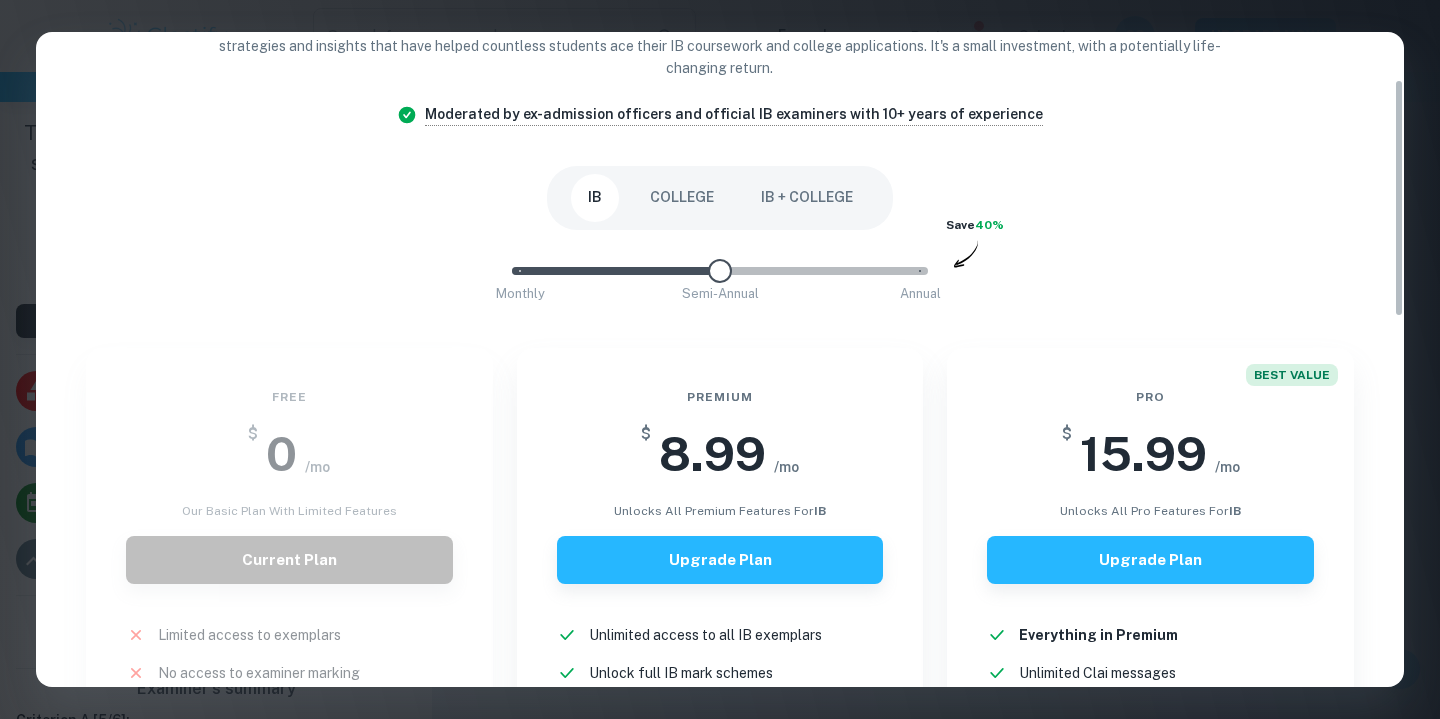 click on "IB + COLLEGE" at bounding box center (807, 198) 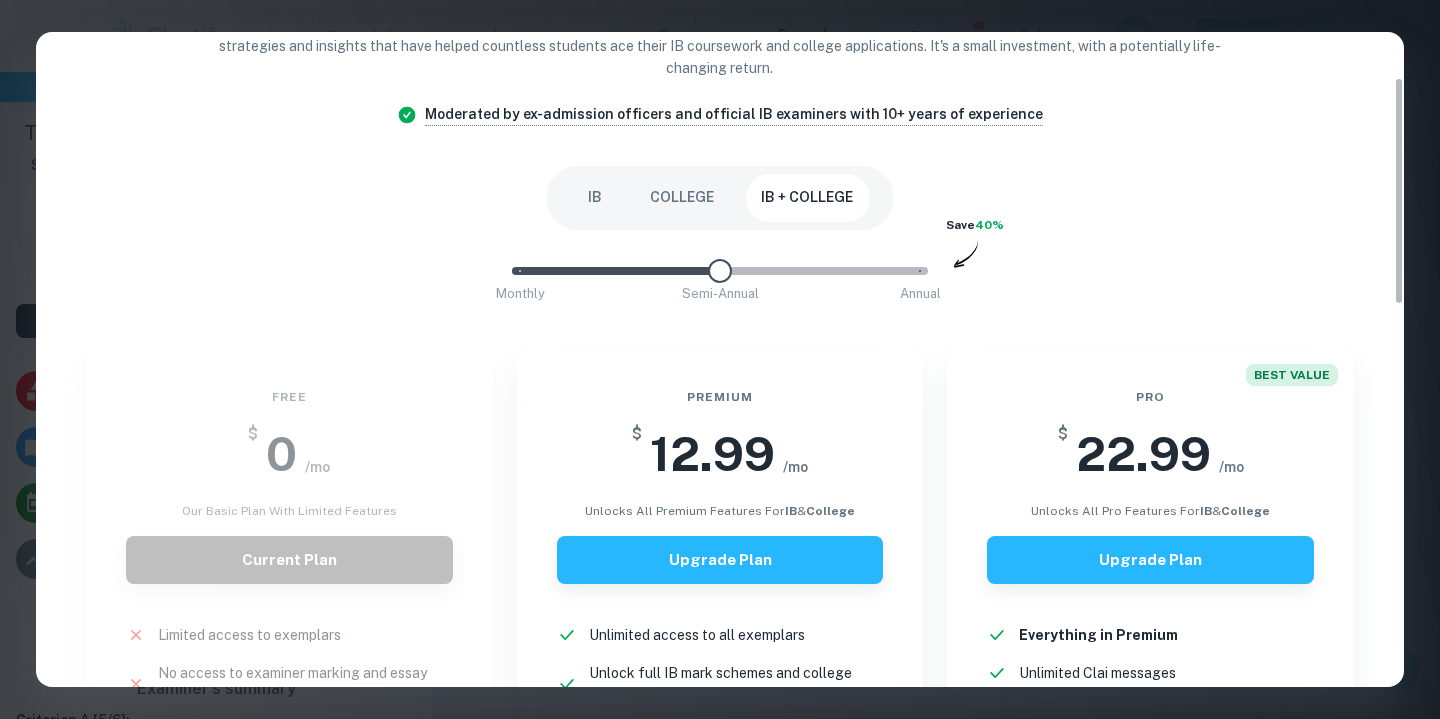 click on "IB" at bounding box center [595, 198] 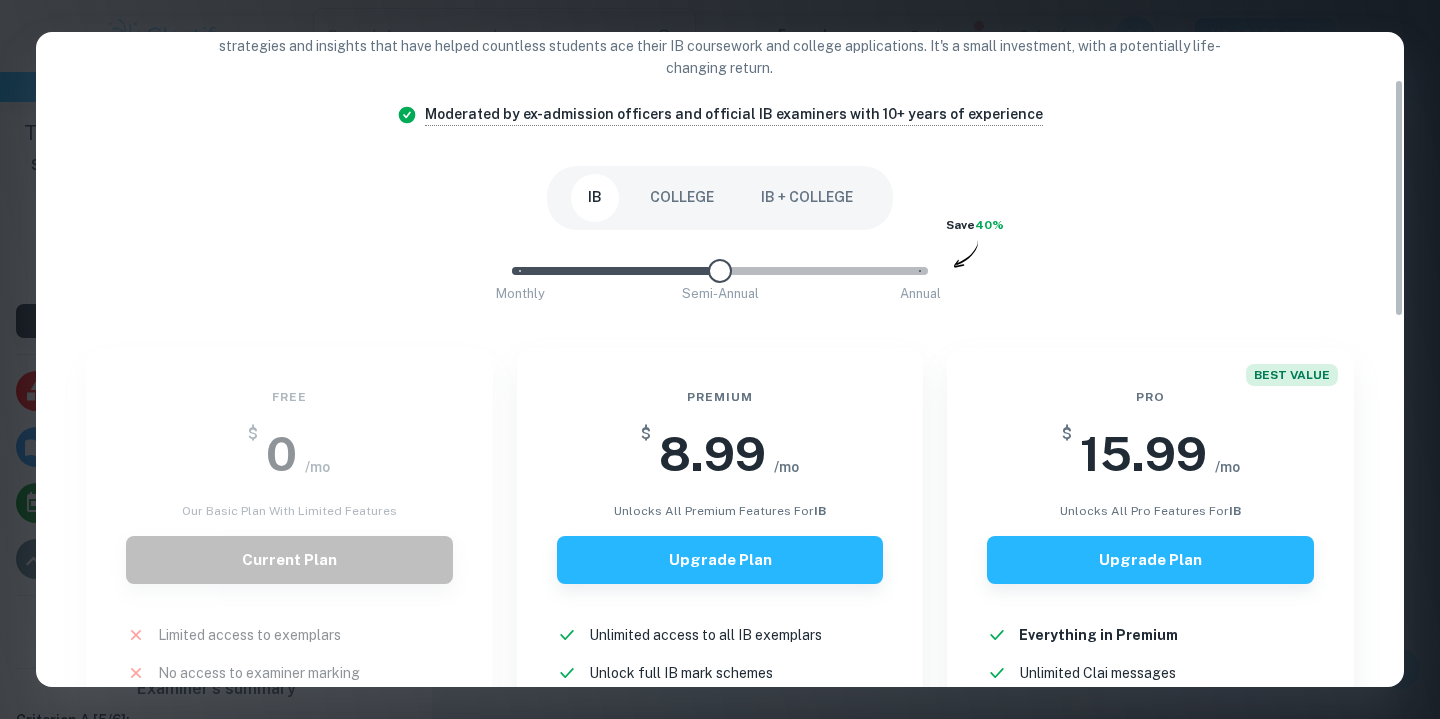 click on "COLLEGE" at bounding box center (682, 198) 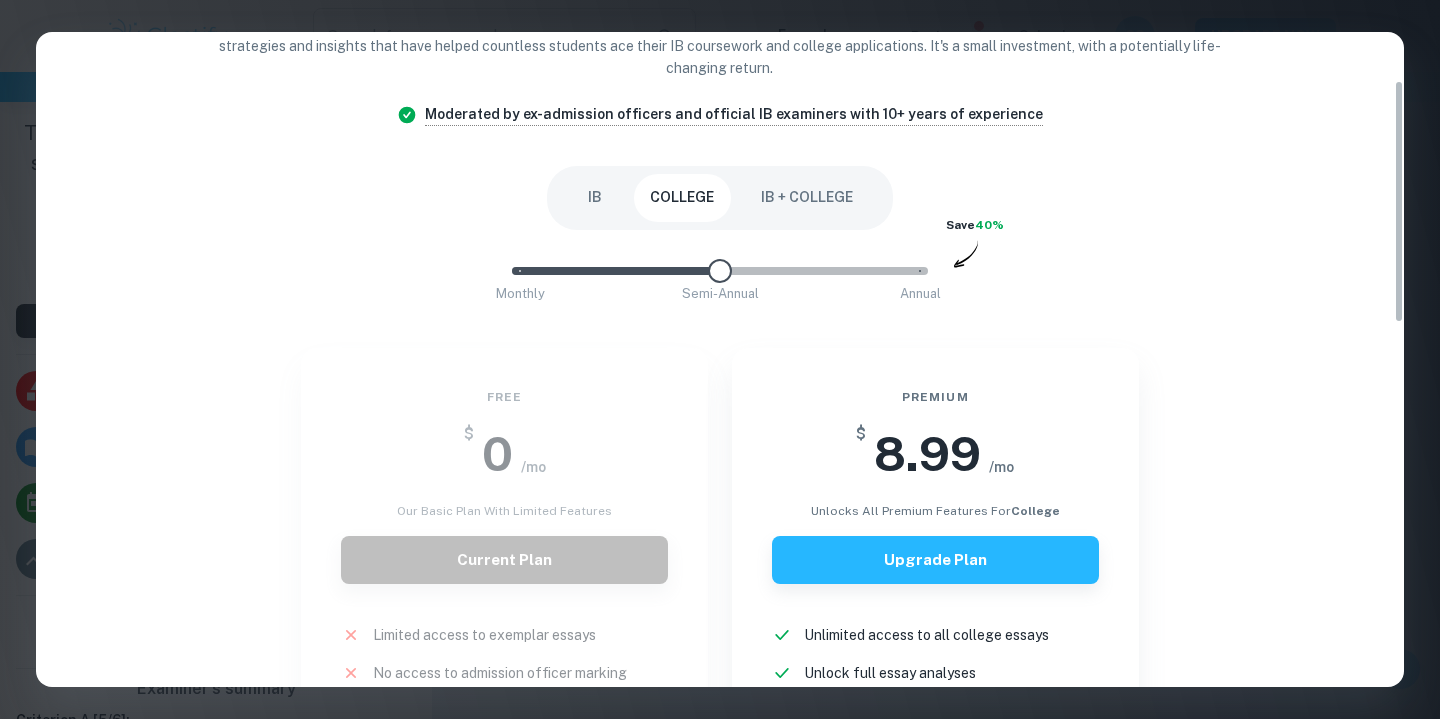 click on "IB" at bounding box center (595, 198) 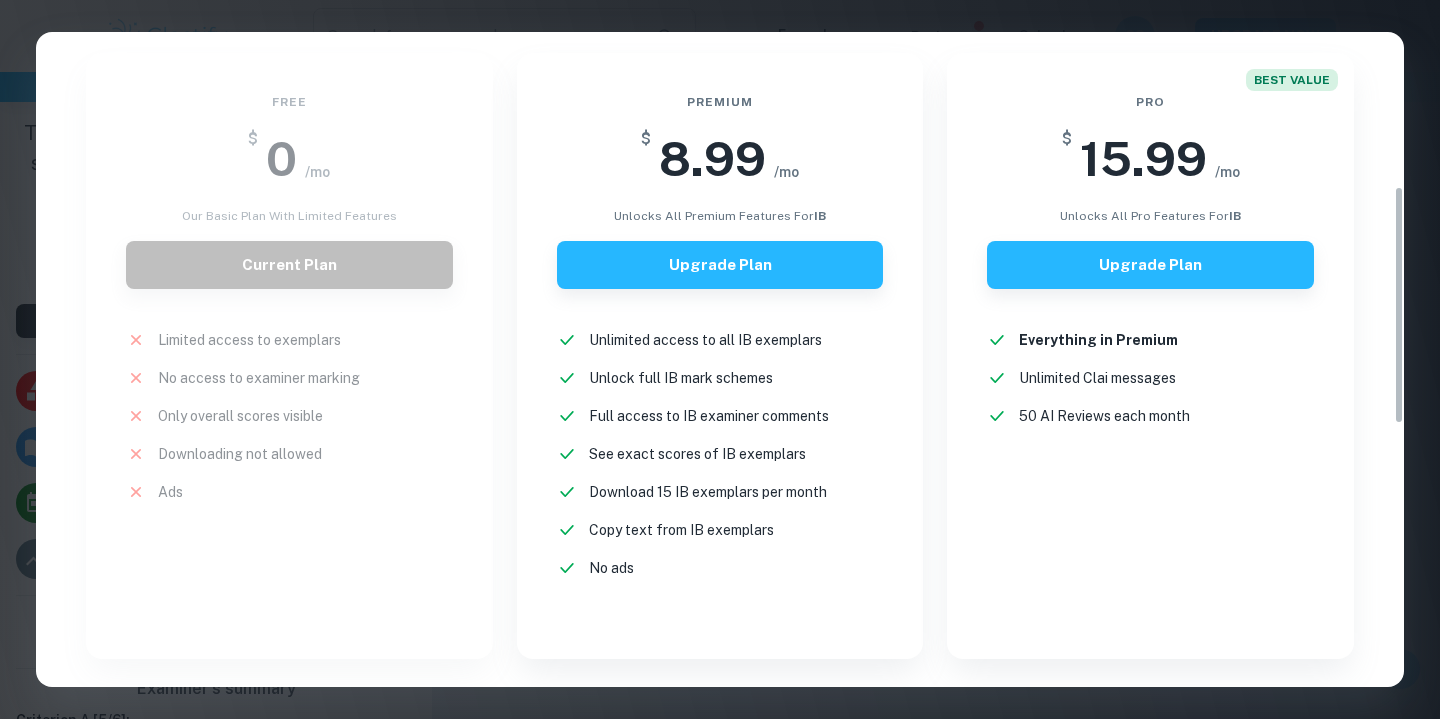 scroll, scrollTop: 567, scrollLeft: 0, axis: vertical 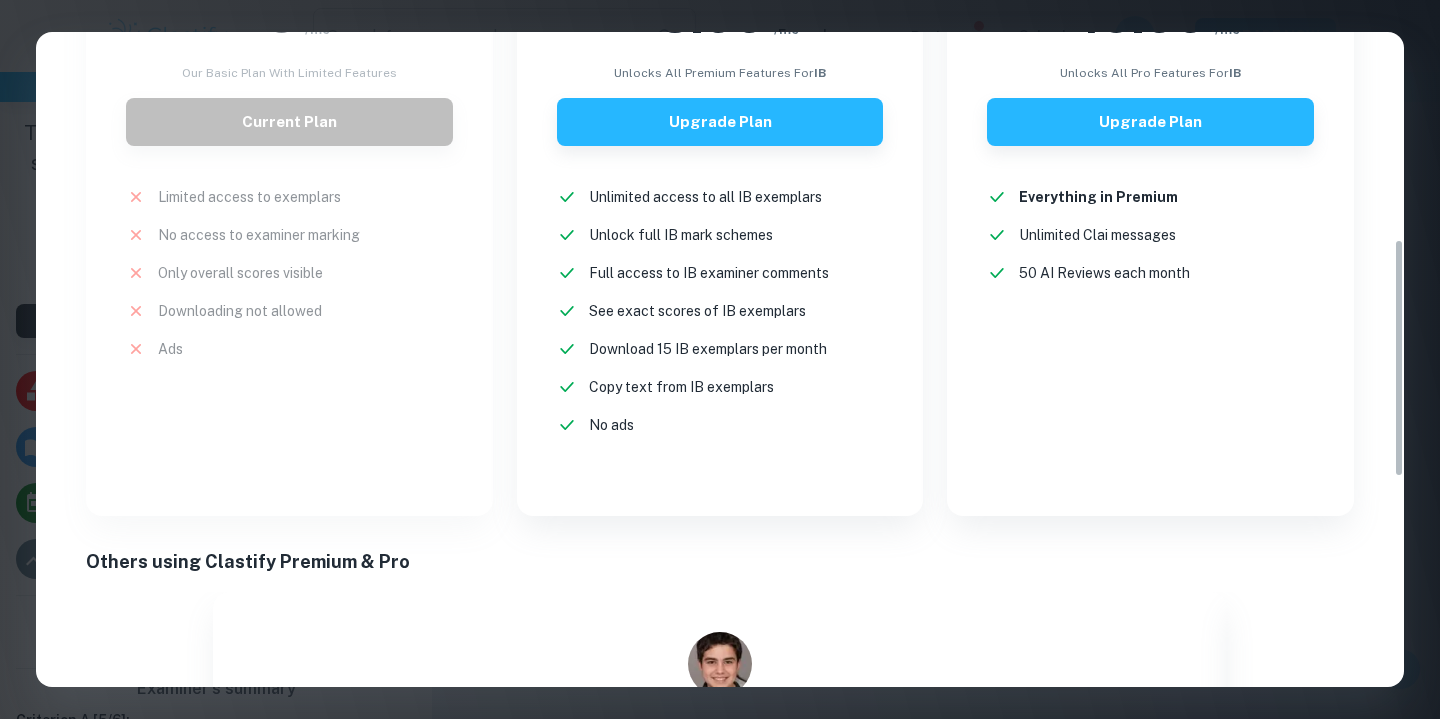 type 